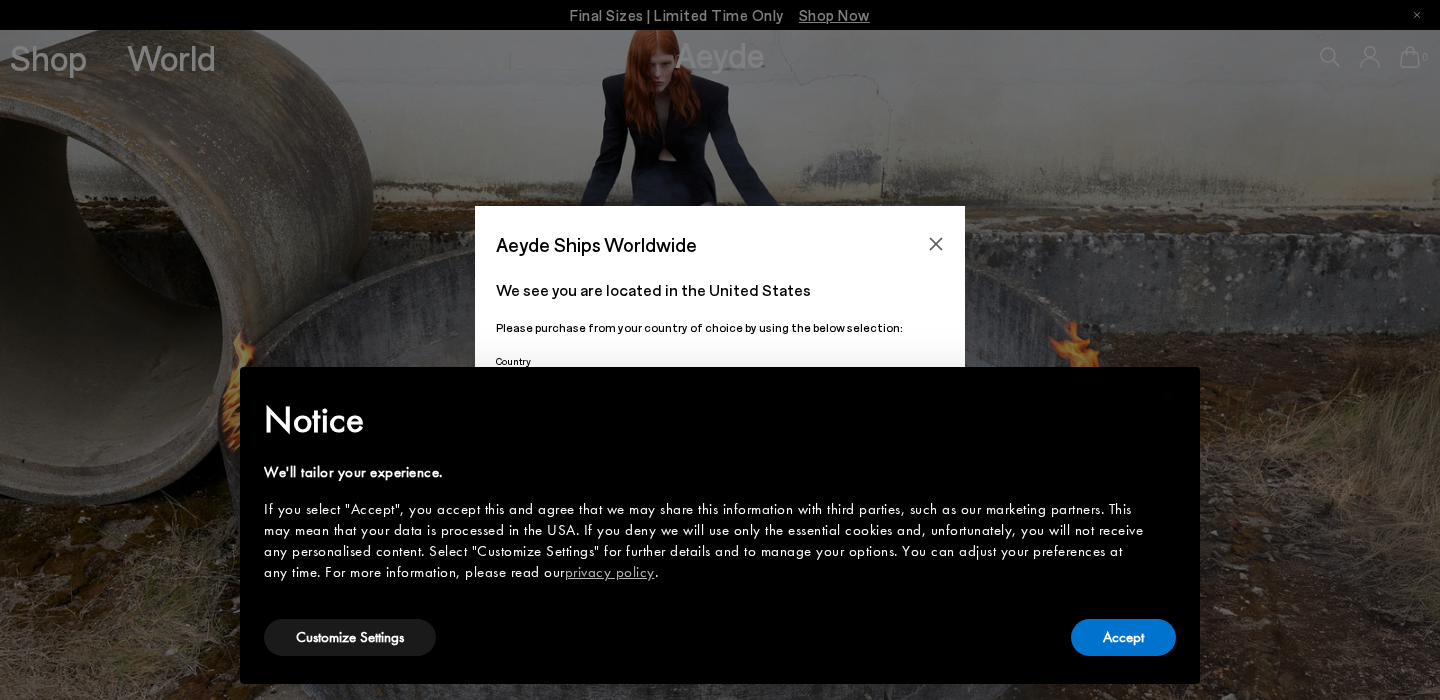 scroll, scrollTop: 0, scrollLeft: 0, axis: both 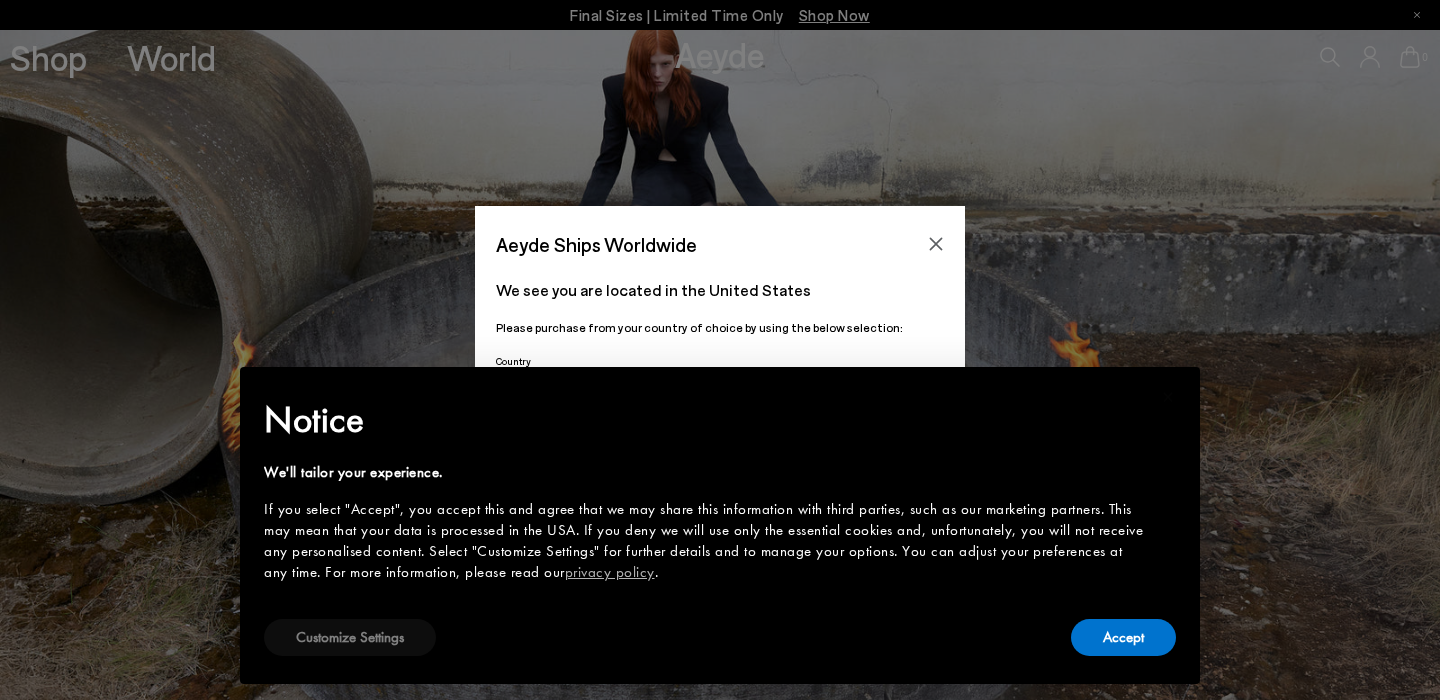 click on "Customize Settings" at bounding box center (350, 637) 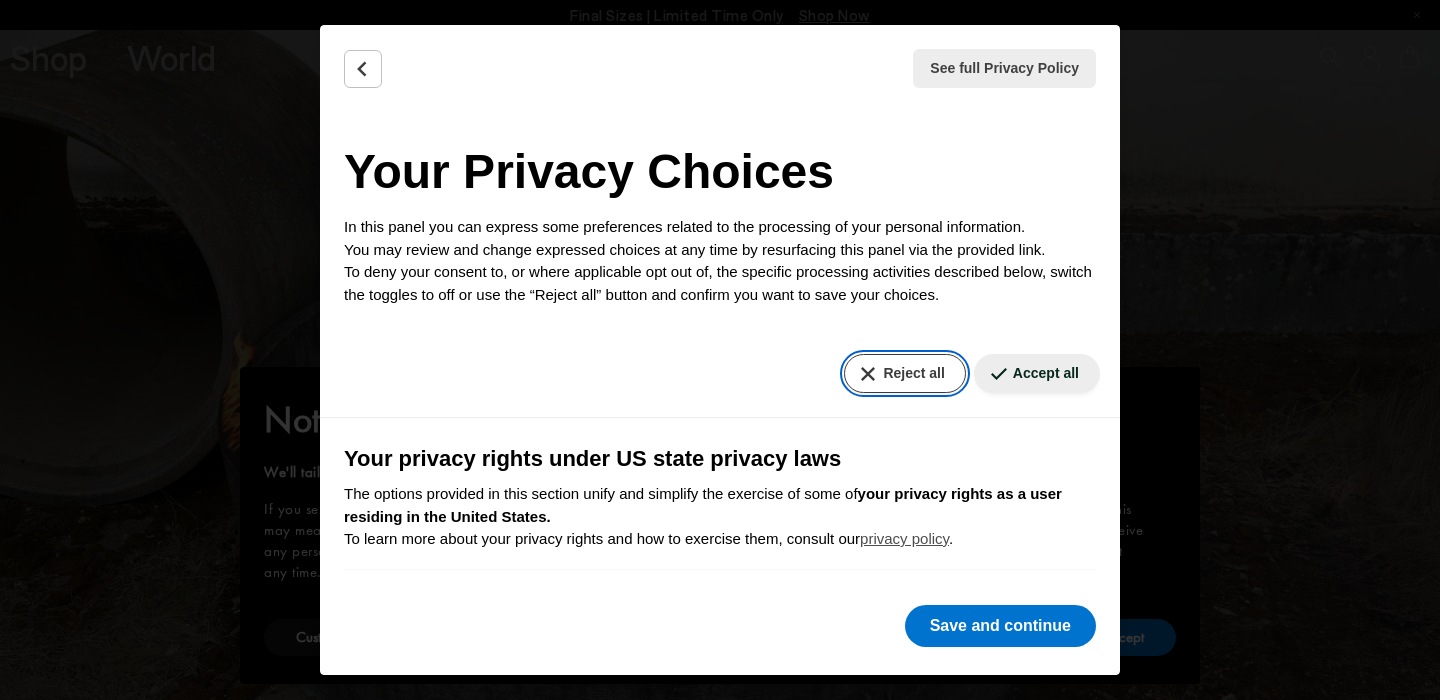 click on "Reject all" at bounding box center [904, 373] 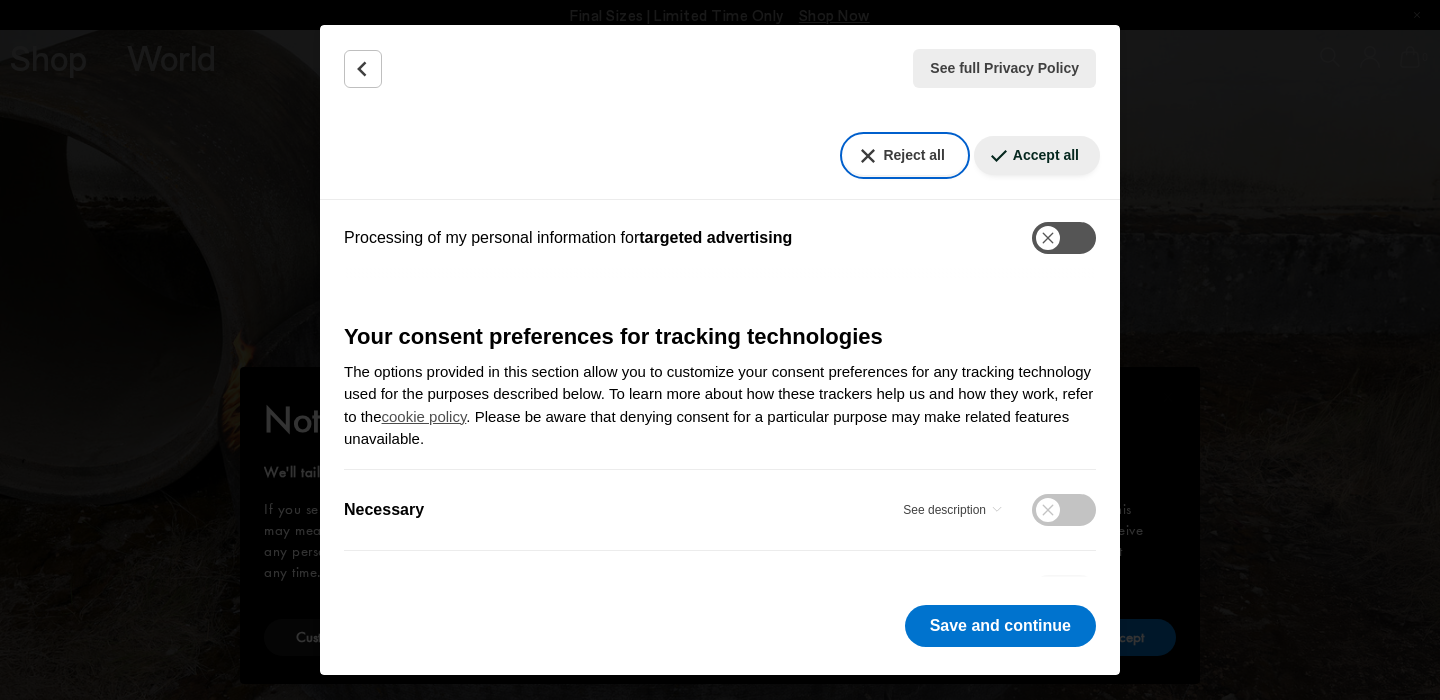 scroll, scrollTop: 606, scrollLeft: 0, axis: vertical 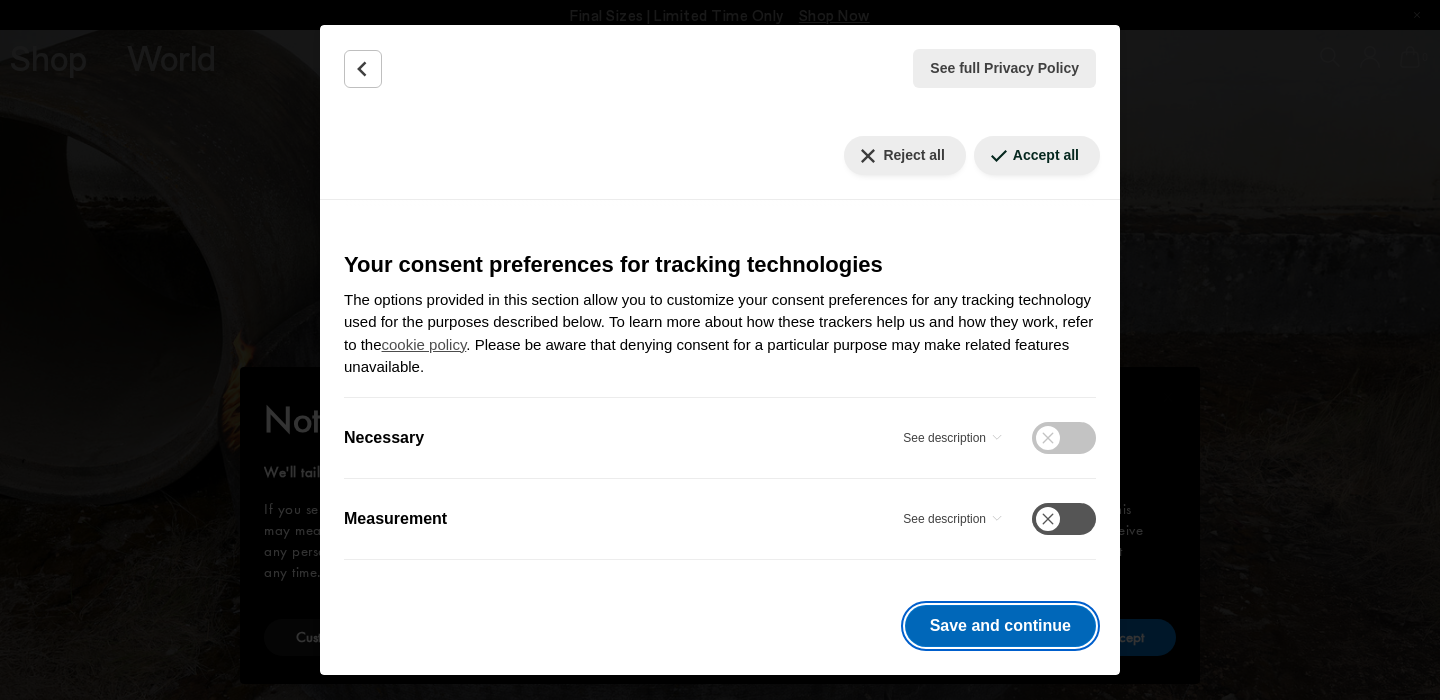 drag, startPoint x: 942, startPoint y: 629, endPoint x: 928, endPoint y: 632, distance: 14.3178215 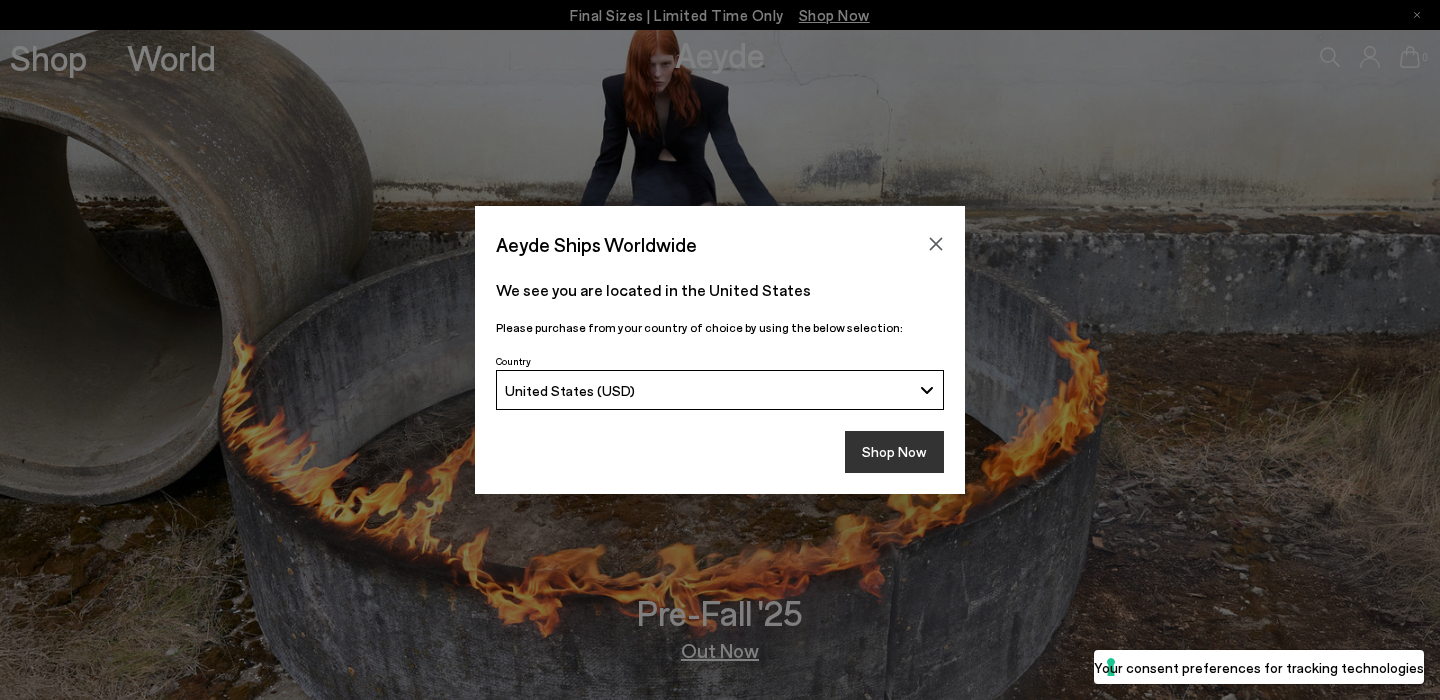 click on "Shop Now" at bounding box center [894, 452] 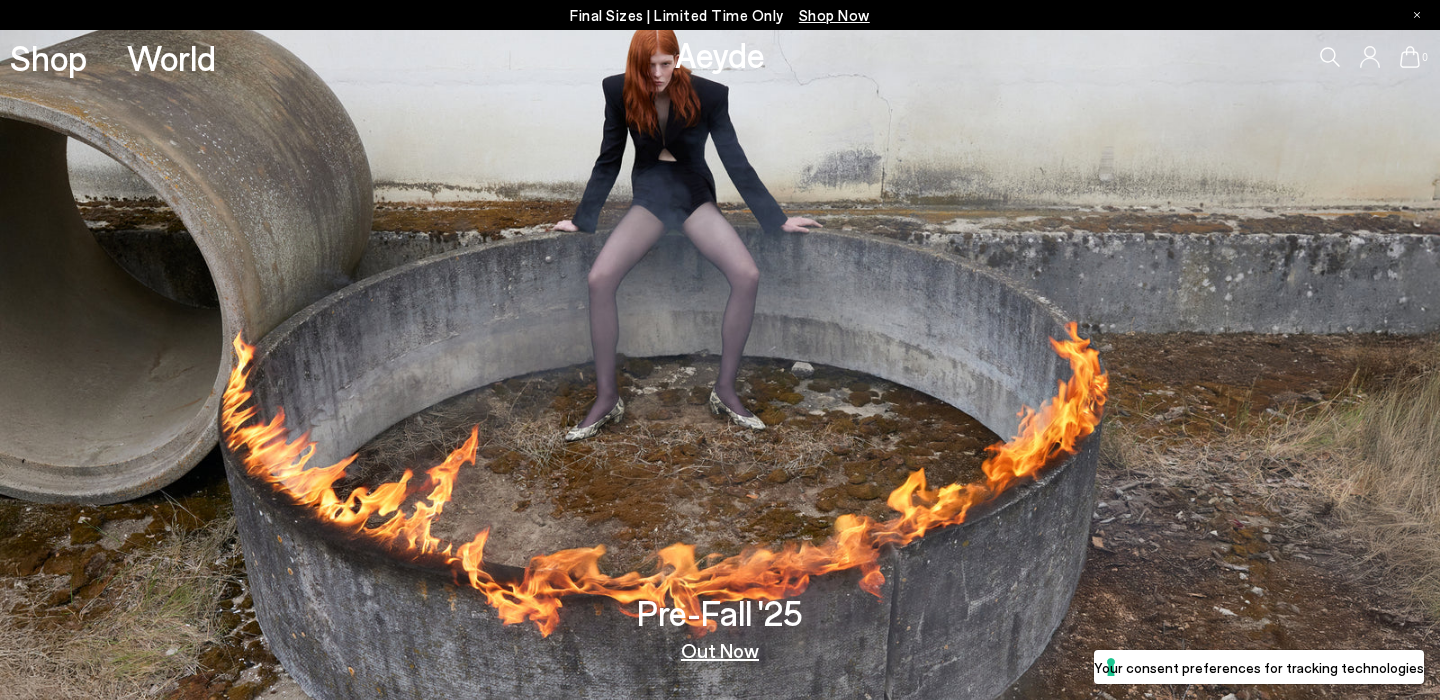 scroll, scrollTop: 0, scrollLeft: 0, axis: both 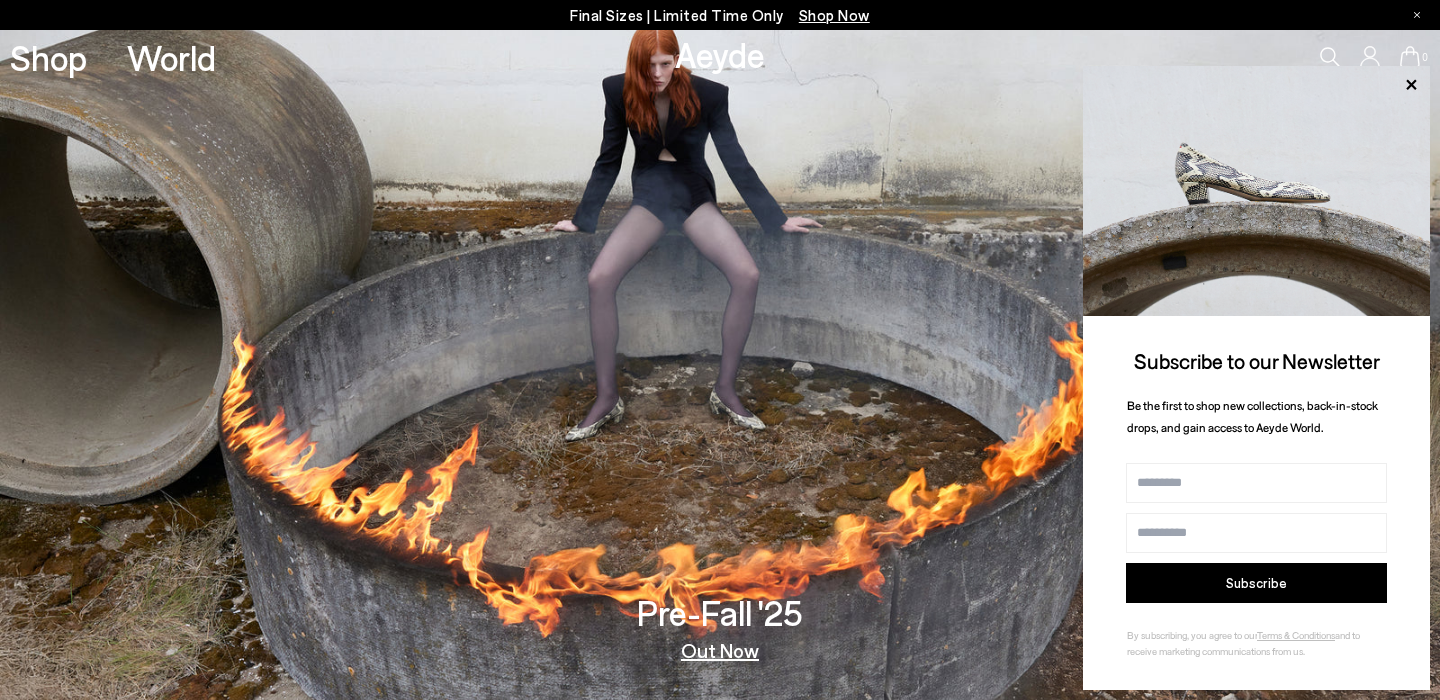 click 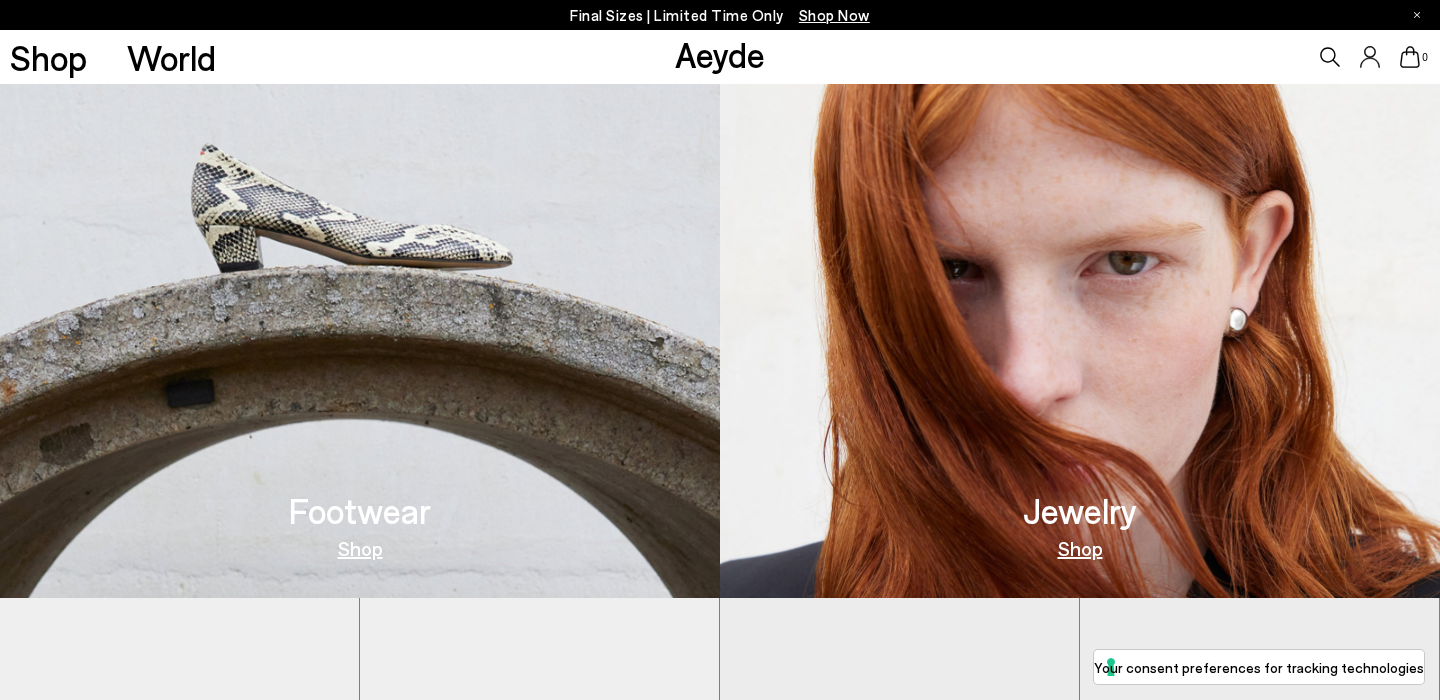 scroll, scrollTop: 781, scrollLeft: 0, axis: vertical 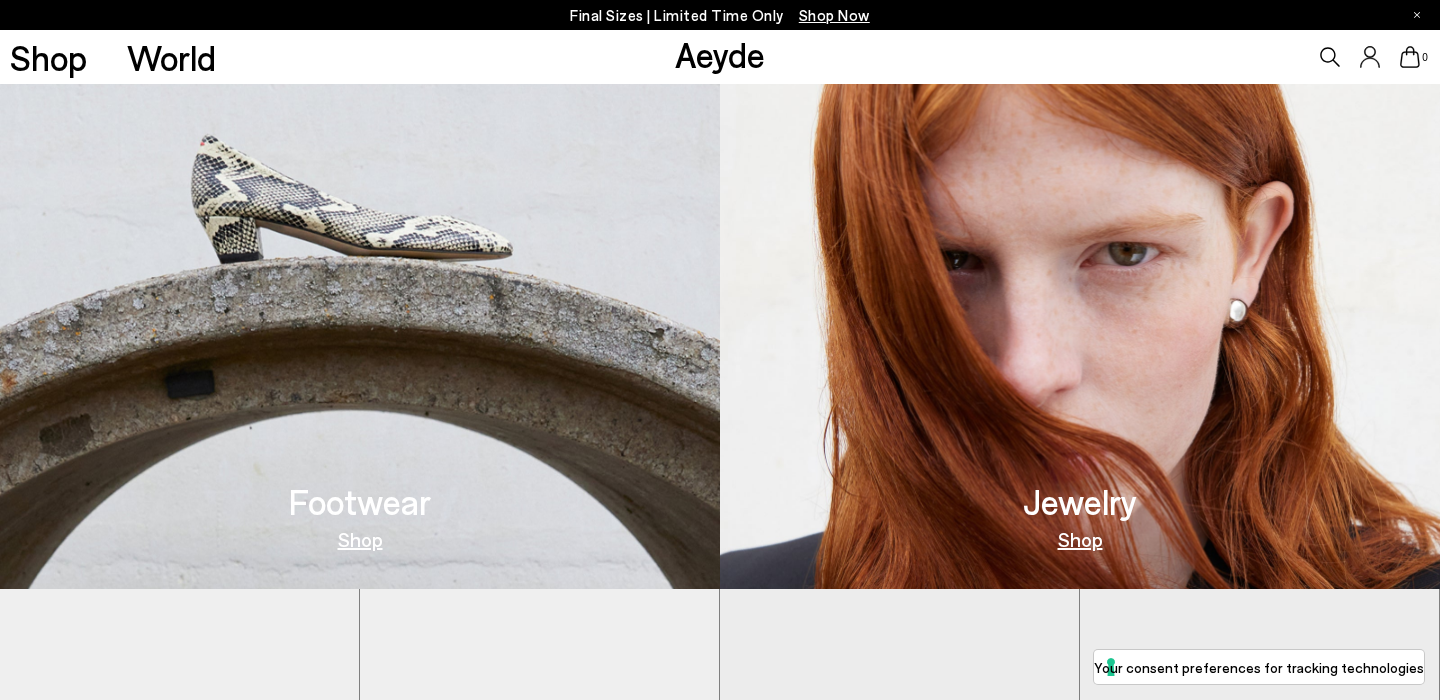 click on "Shop" at bounding box center (360, 539) 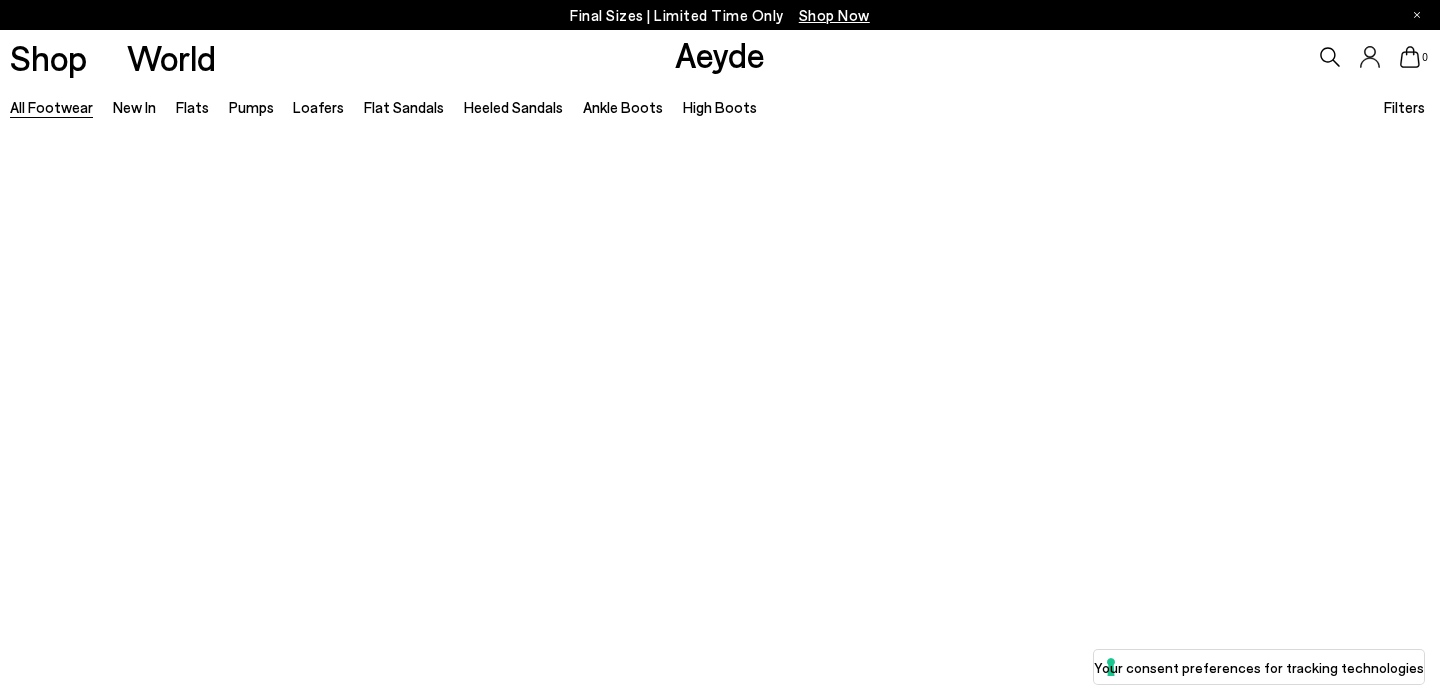 scroll, scrollTop: 0, scrollLeft: 0, axis: both 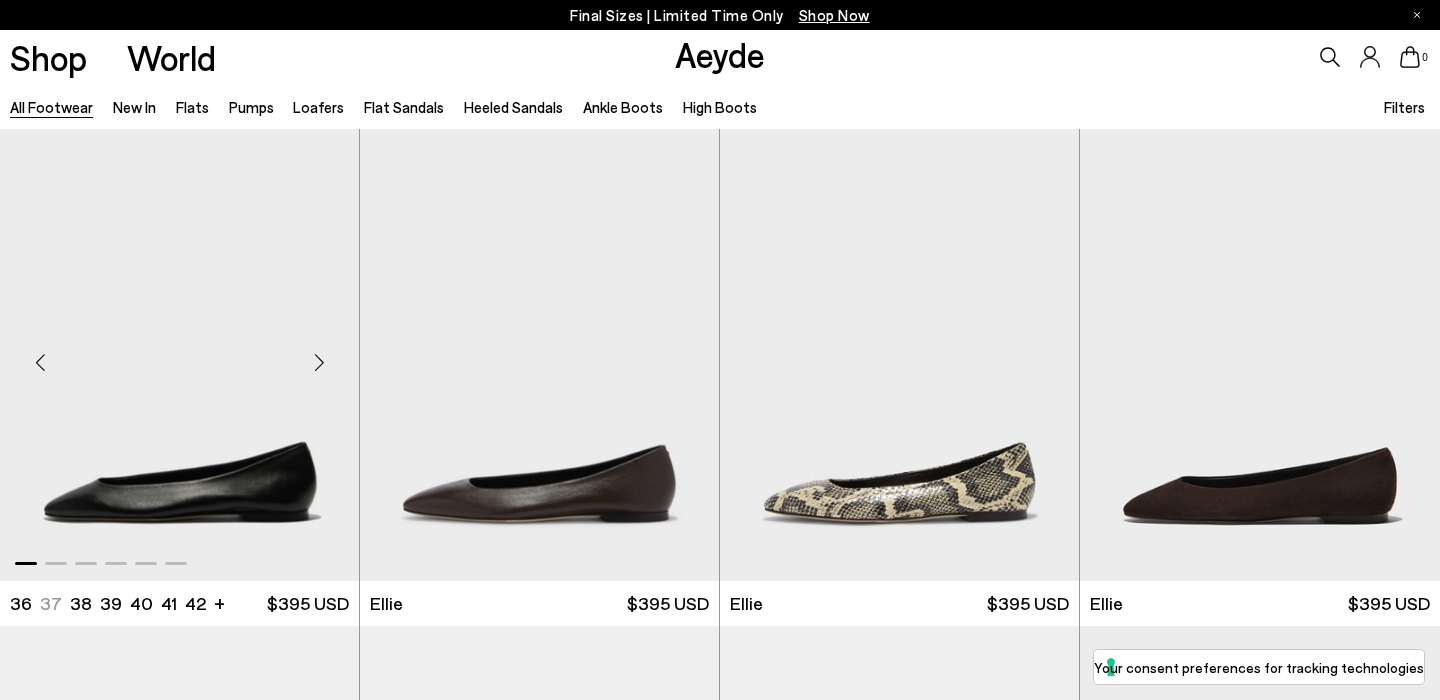 click at bounding box center [319, 363] 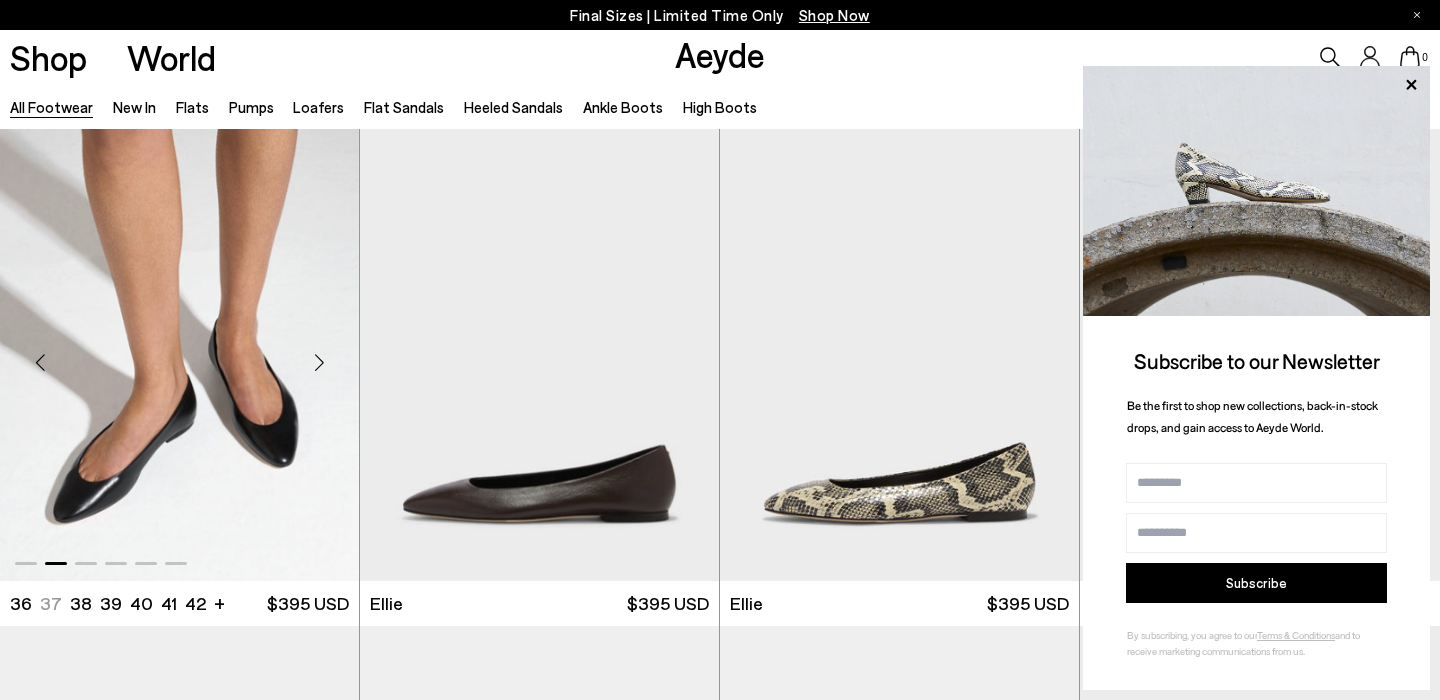 click at bounding box center [319, 363] 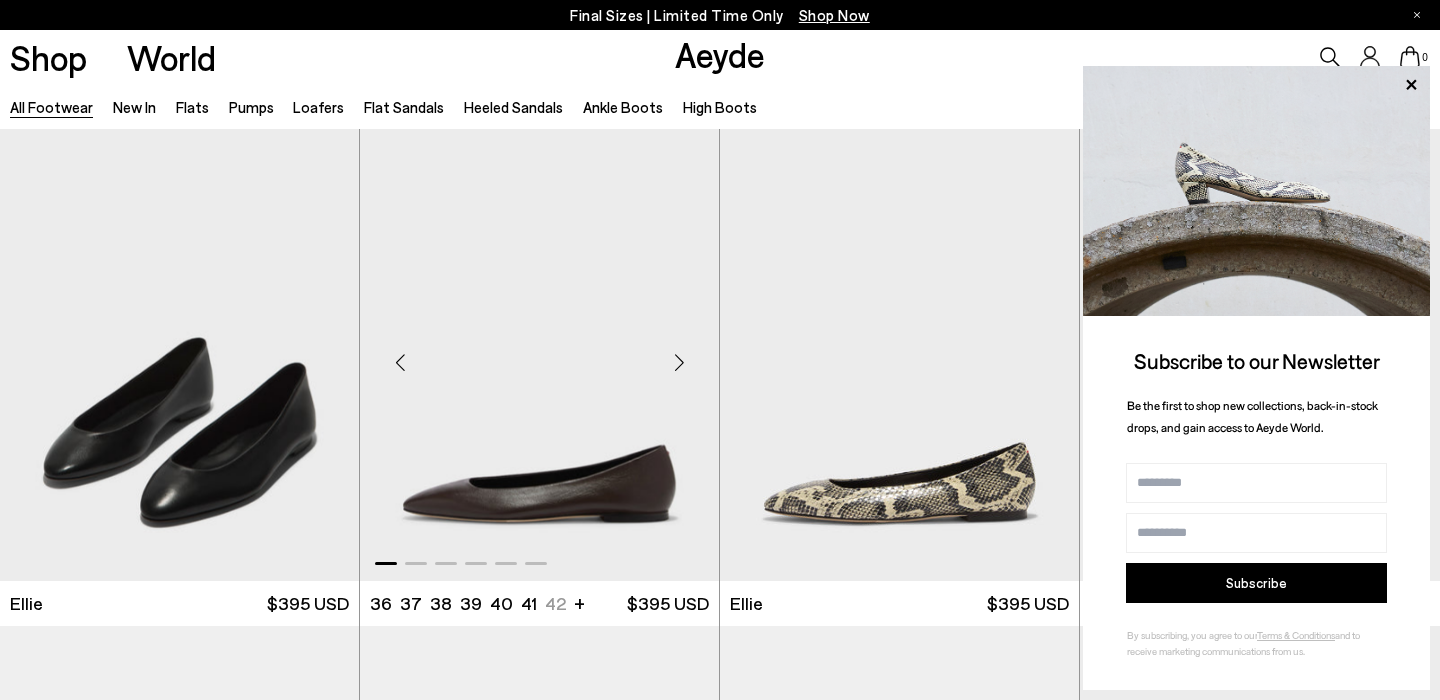 click at bounding box center [679, 363] 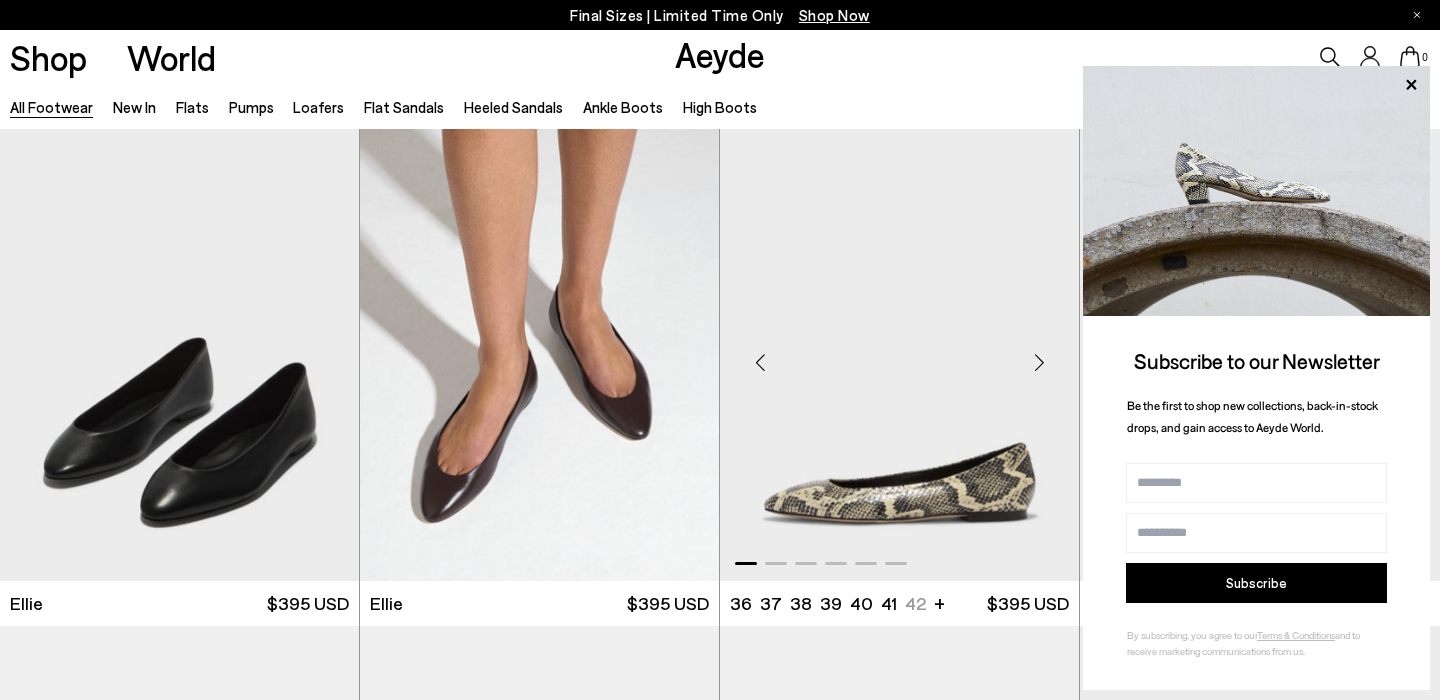 click at bounding box center (1039, 363) 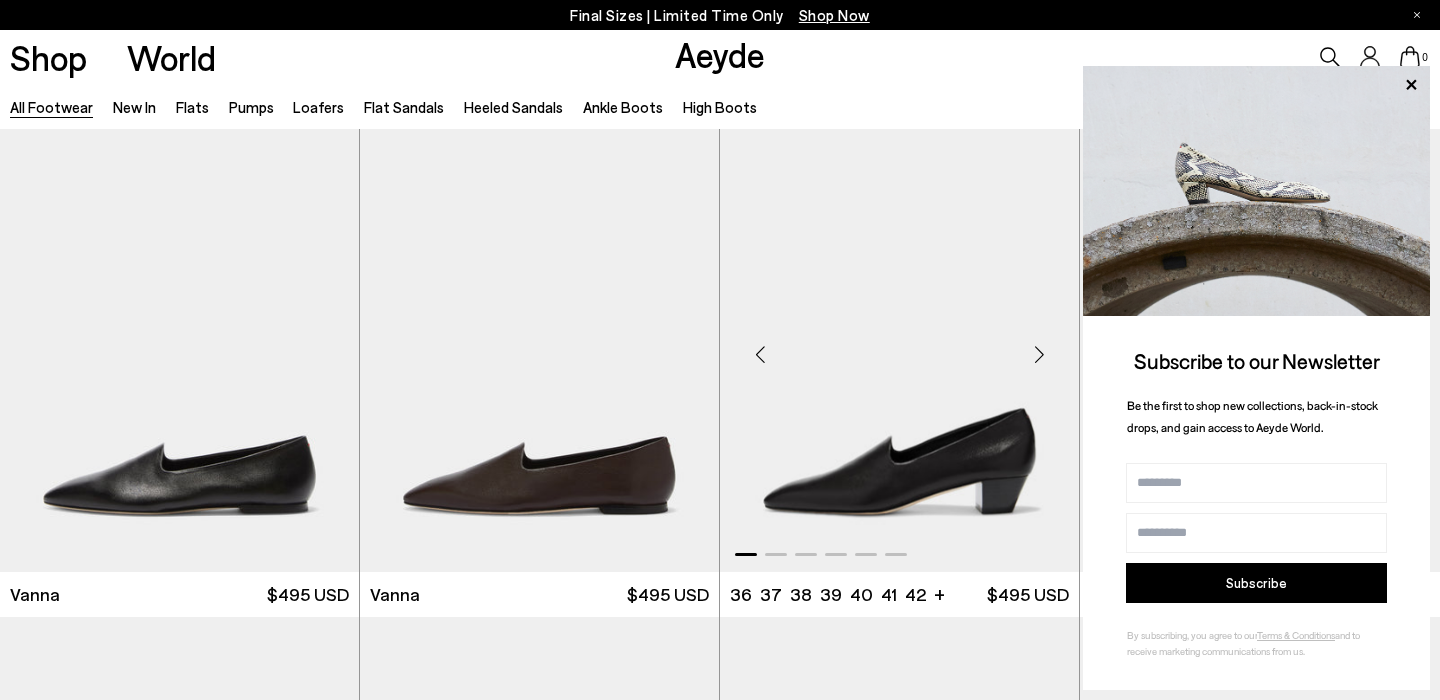scroll, scrollTop: 1015, scrollLeft: 0, axis: vertical 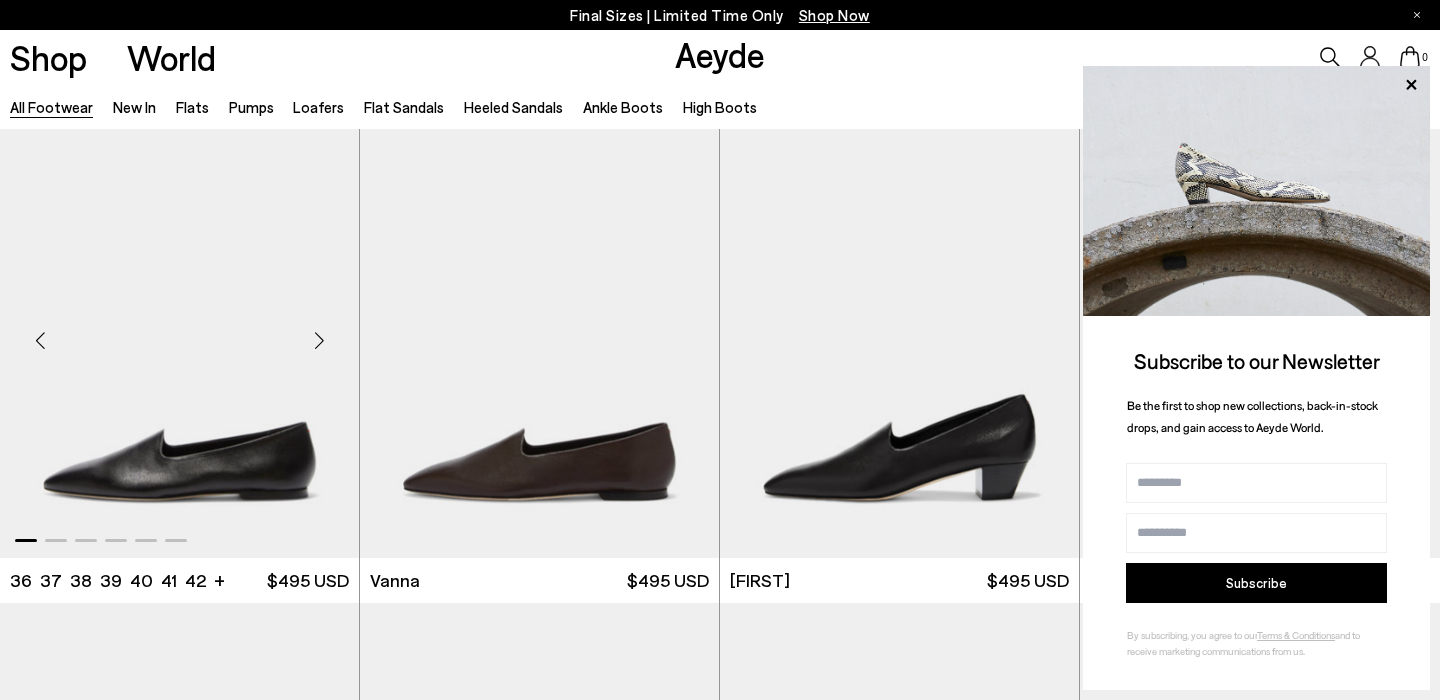 click at bounding box center (319, 341) 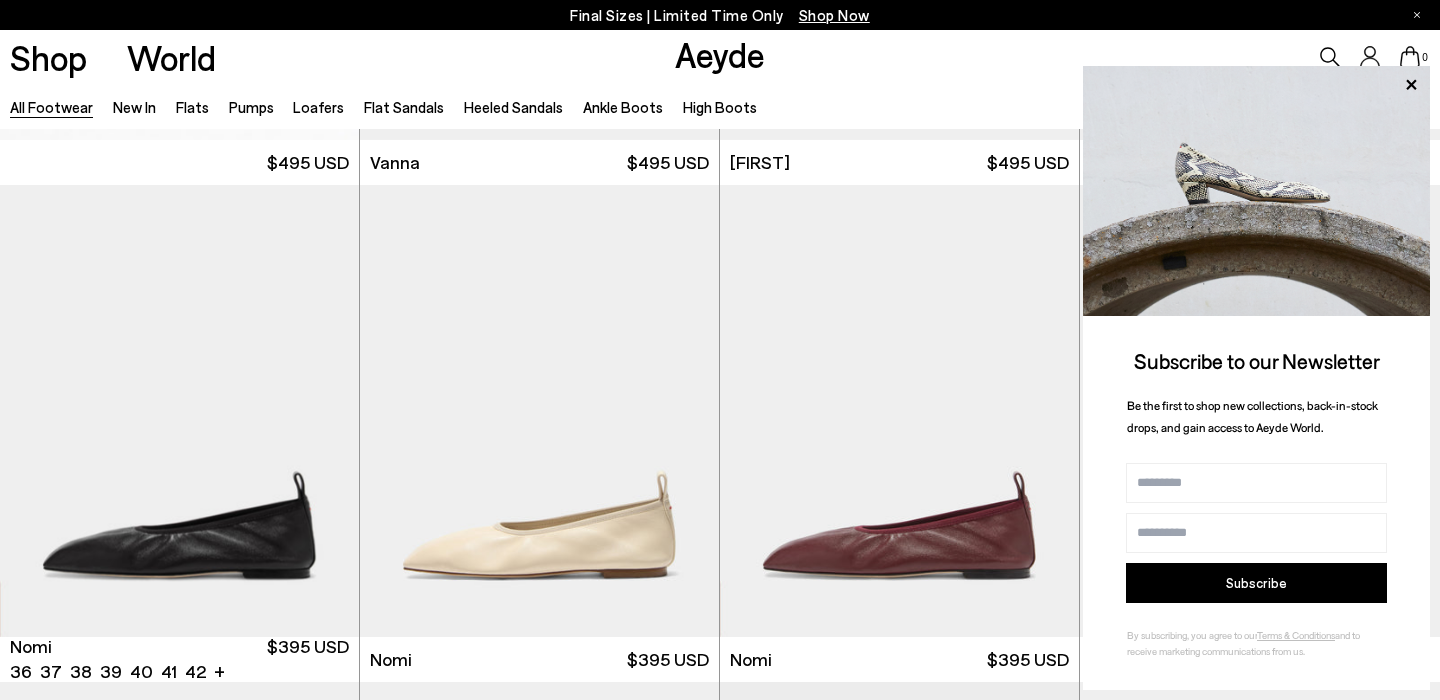 scroll, scrollTop: 1434, scrollLeft: 0, axis: vertical 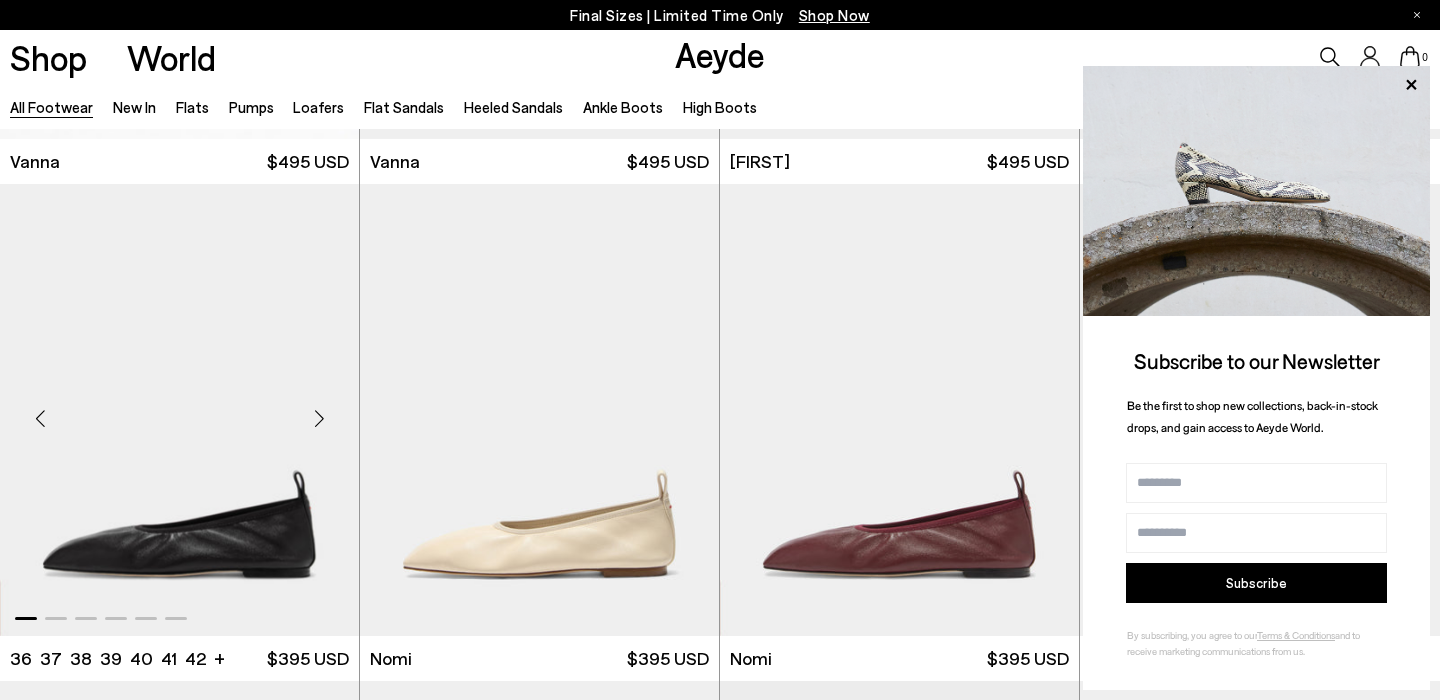 click at bounding box center [319, 418] 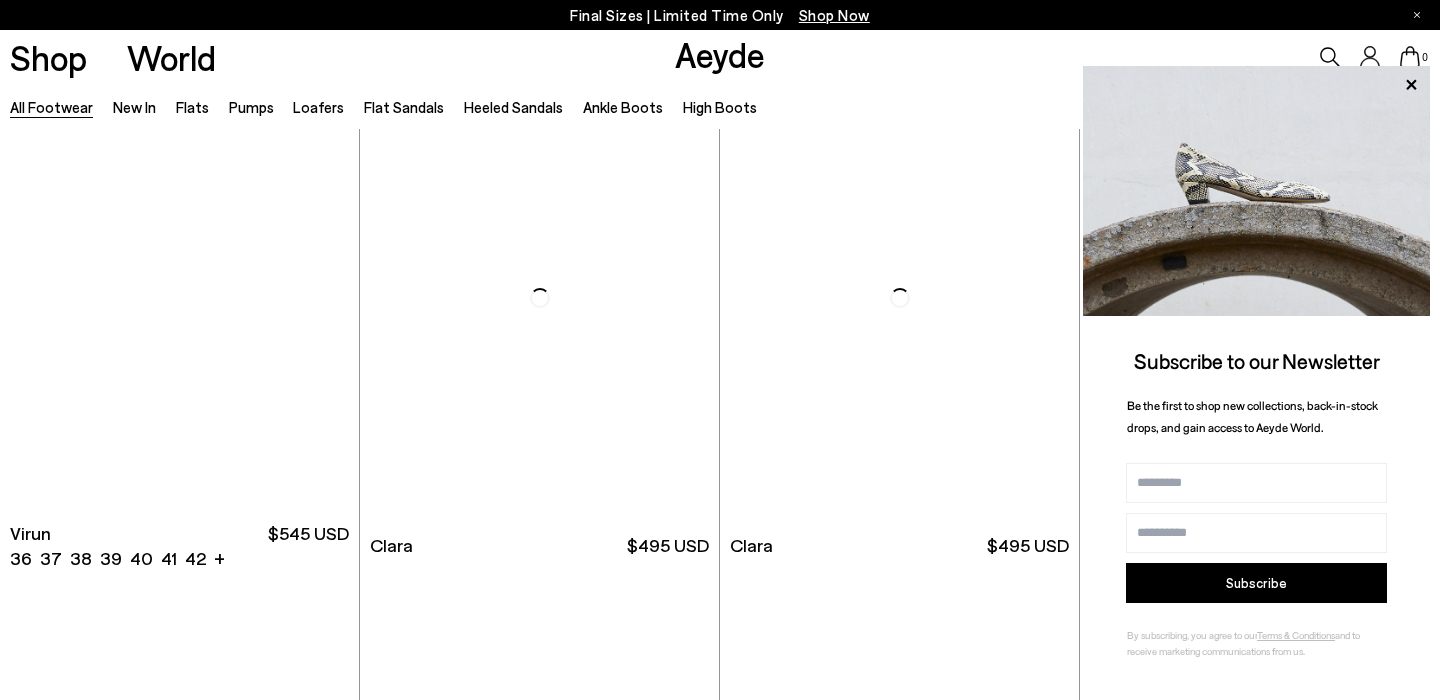 scroll, scrollTop: 3609, scrollLeft: 0, axis: vertical 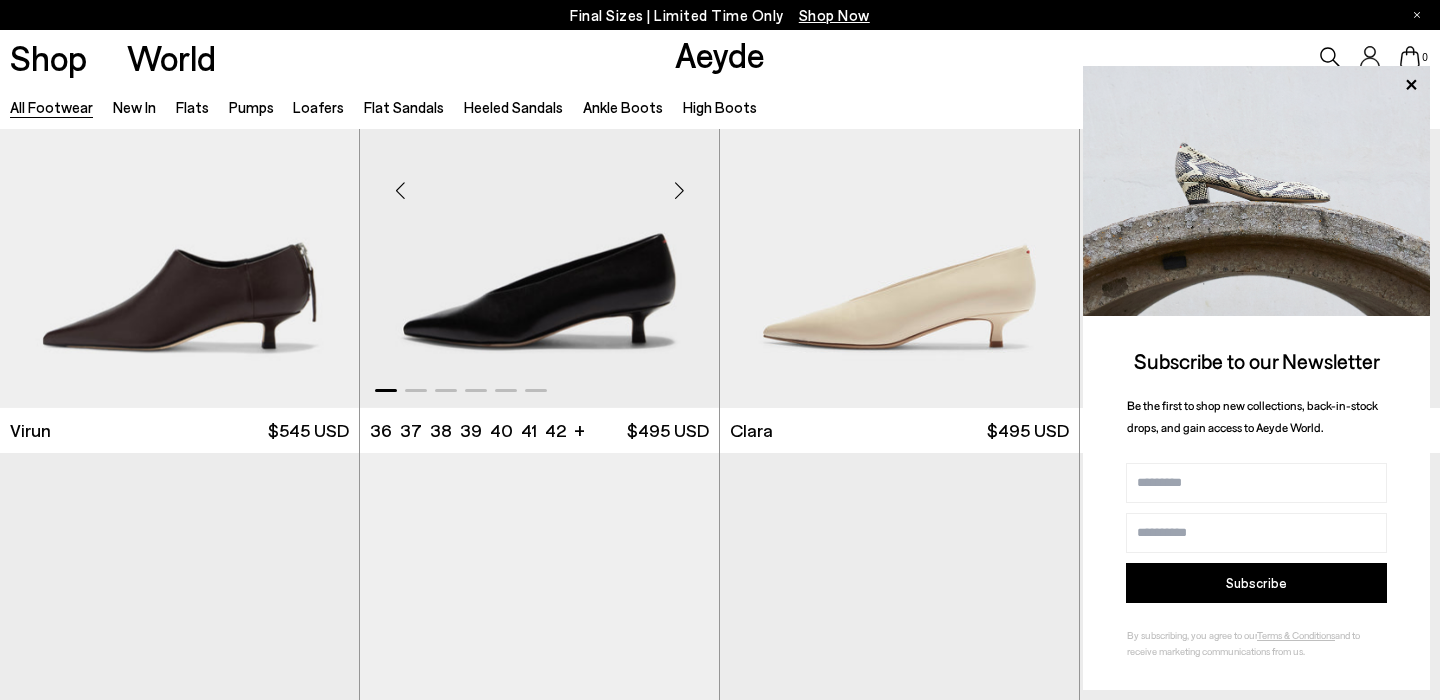 click at bounding box center (679, 191) 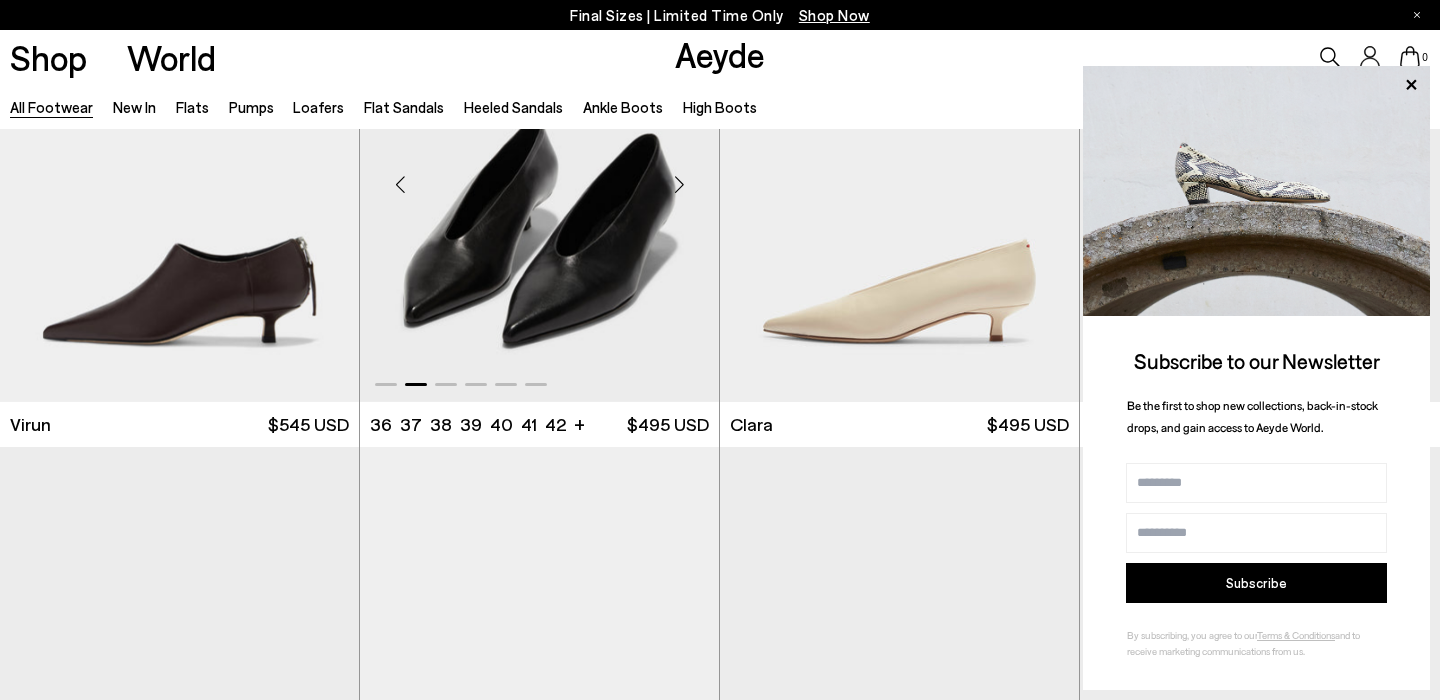 click at bounding box center (679, 185) 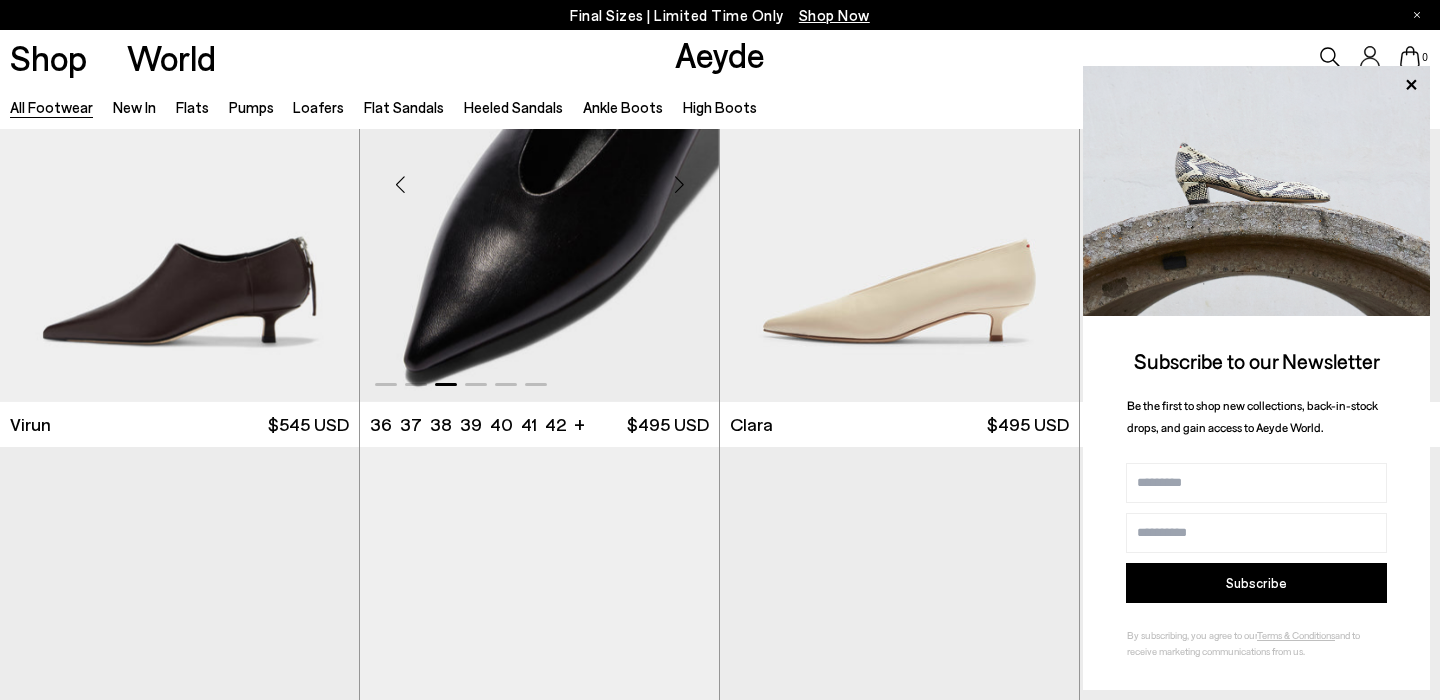 click at bounding box center (679, 185) 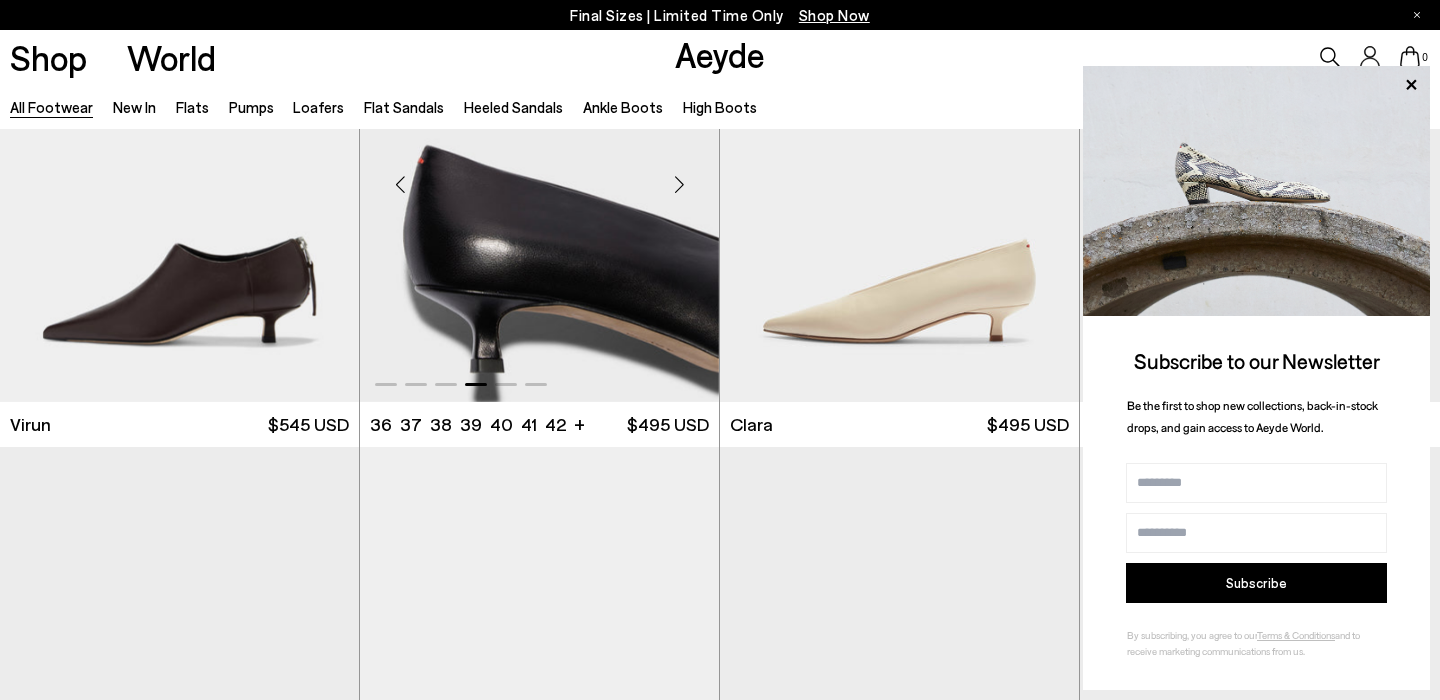 click at bounding box center [679, 185] 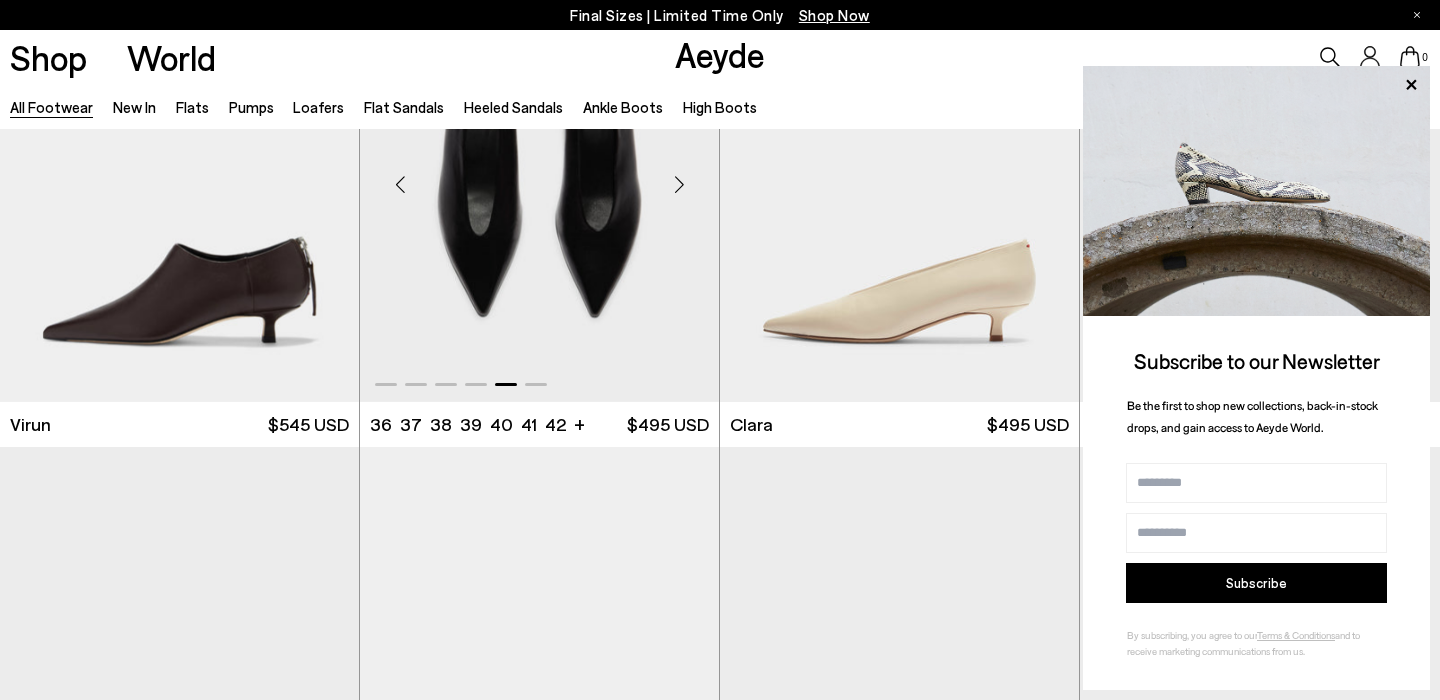 click at bounding box center (679, 185) 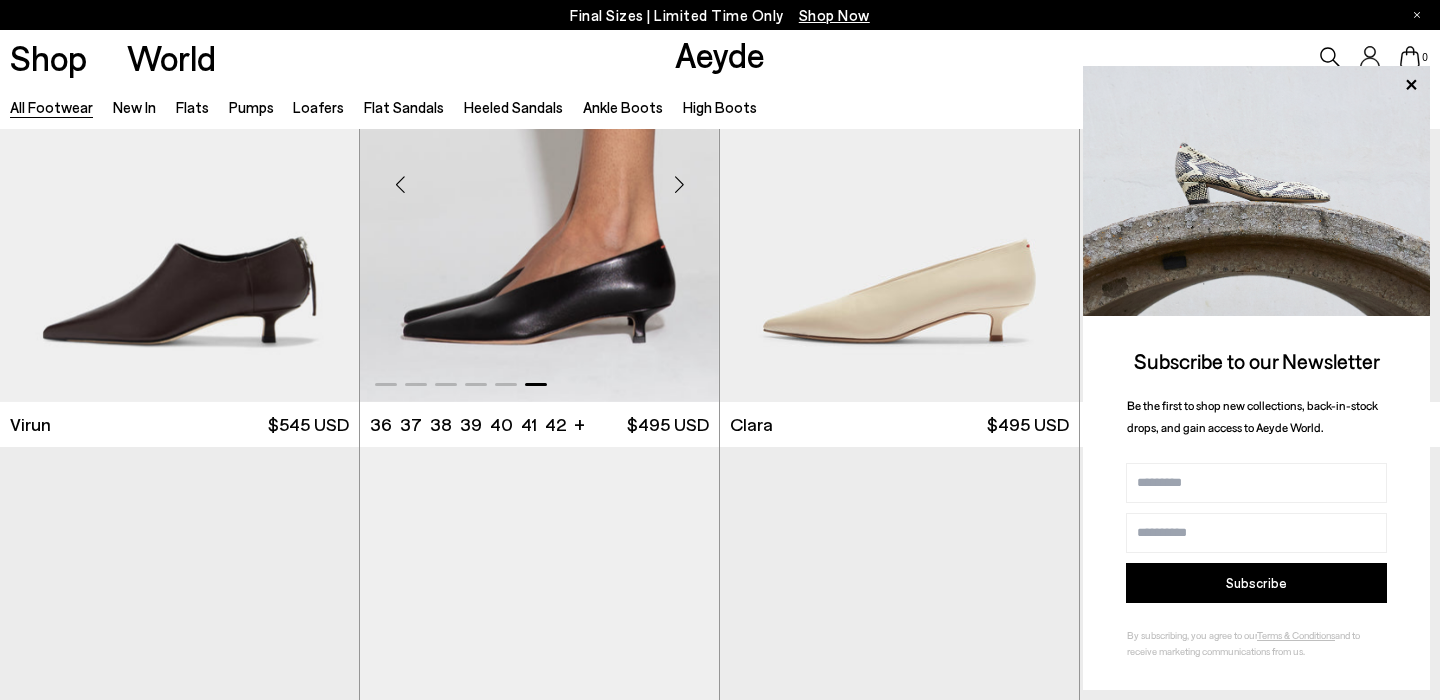click at bounding box center [679, 185] 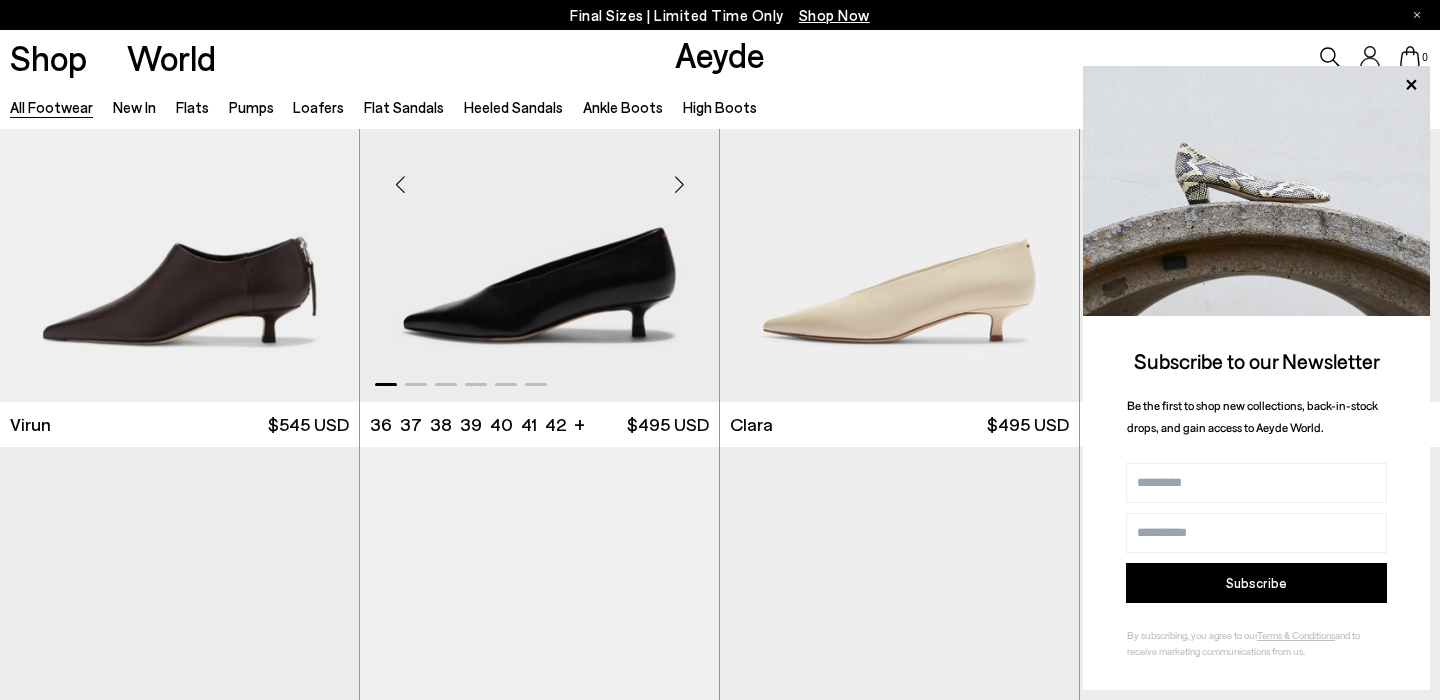 click at bounding box center (679, 185) 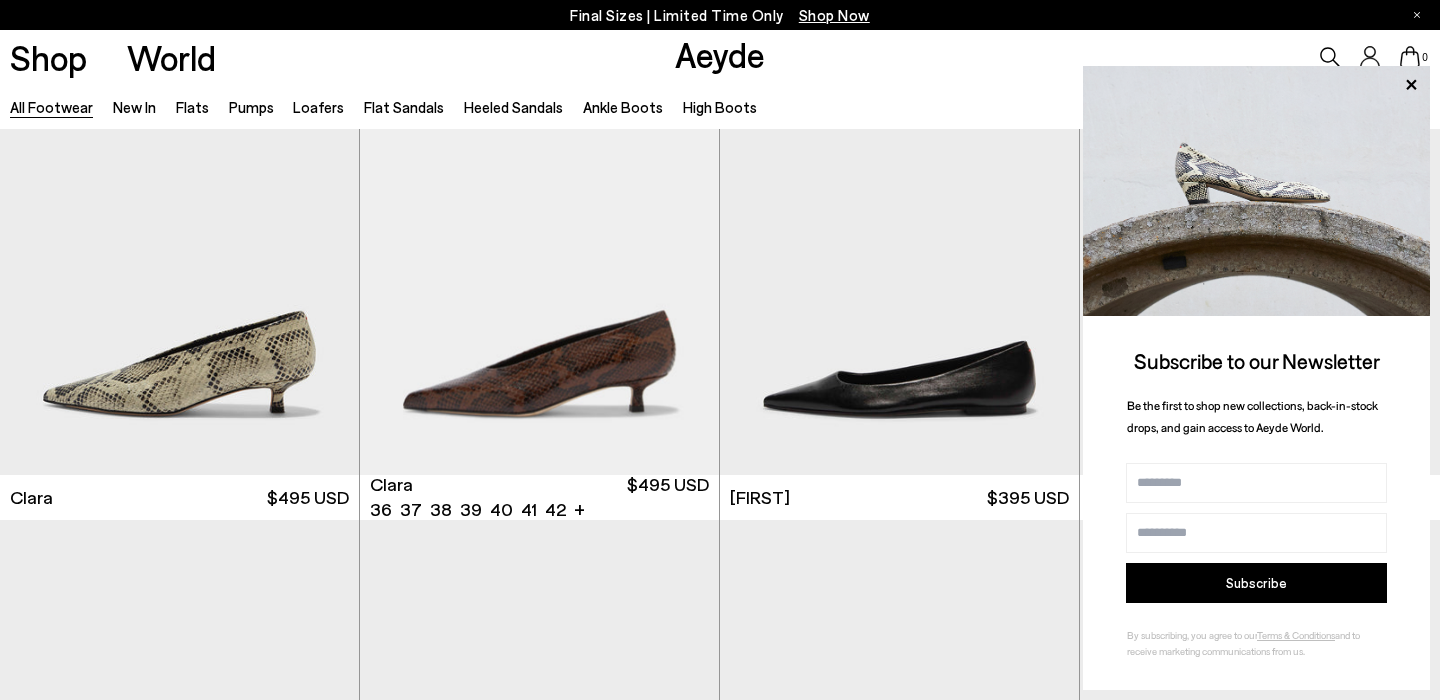 scroll, scrollTop: 4080, scrollLeft: 0, axis: vertical 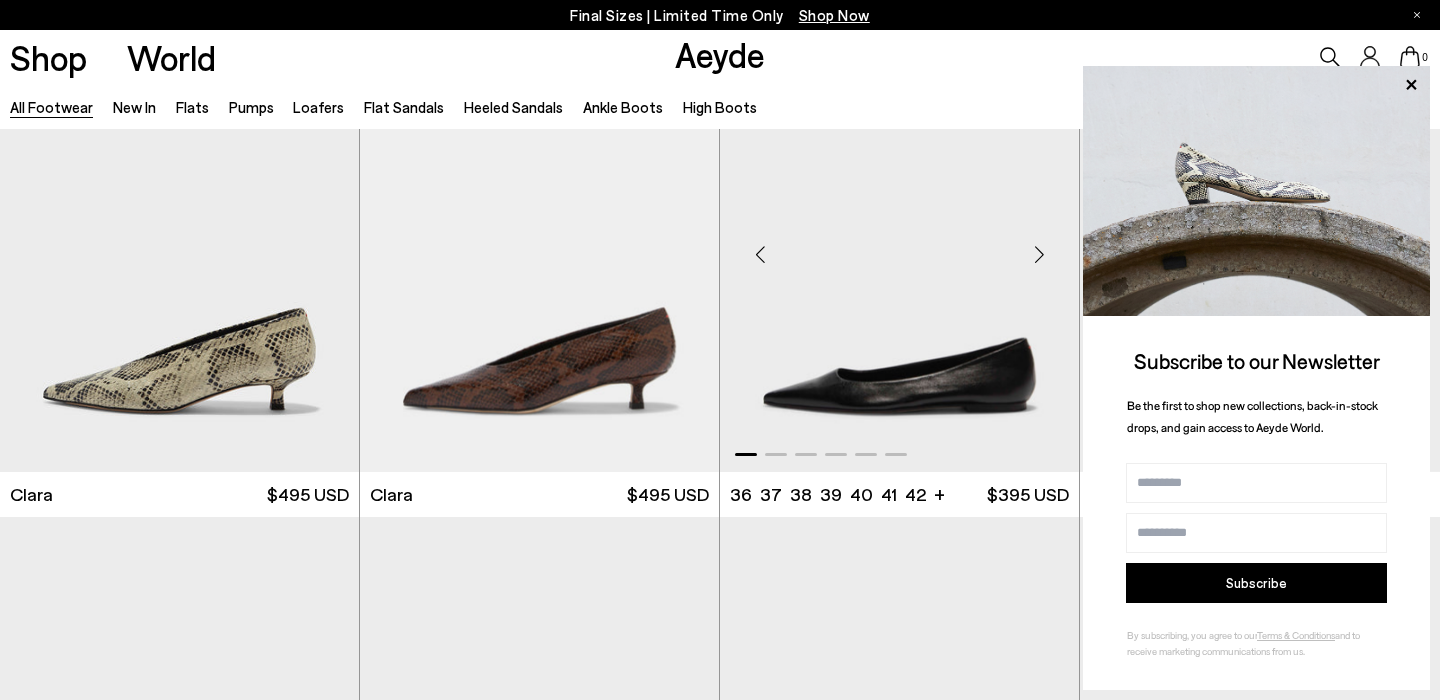 click at bounding box center (1039, 254) 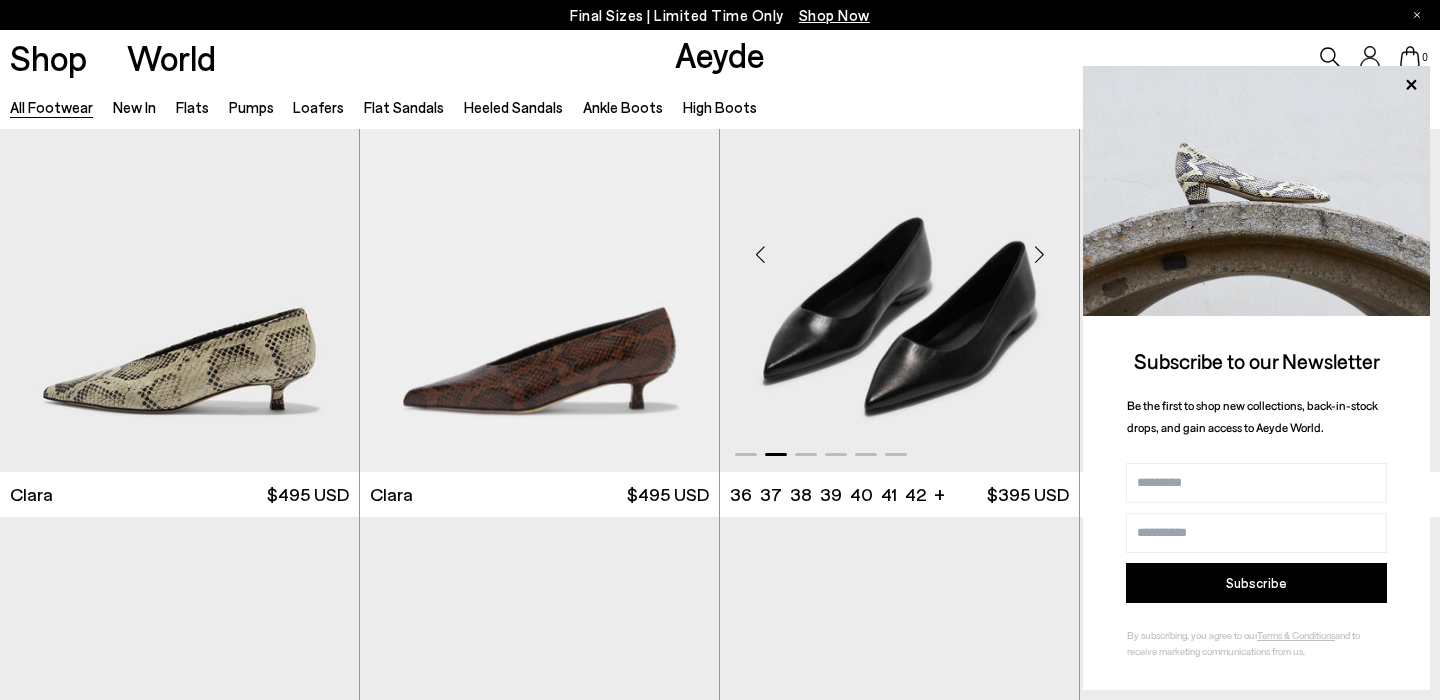 click at bounding box center [1039, 254] 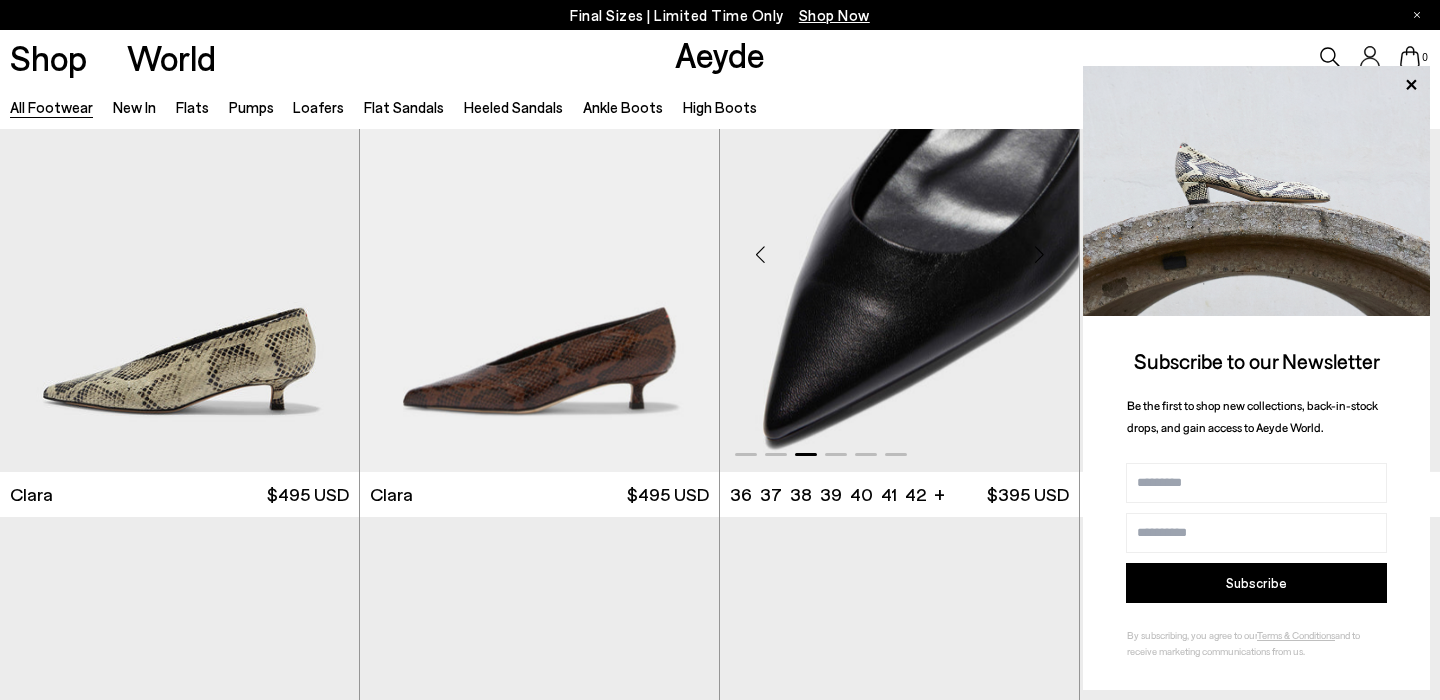 click at bounding box center [1039, 254] 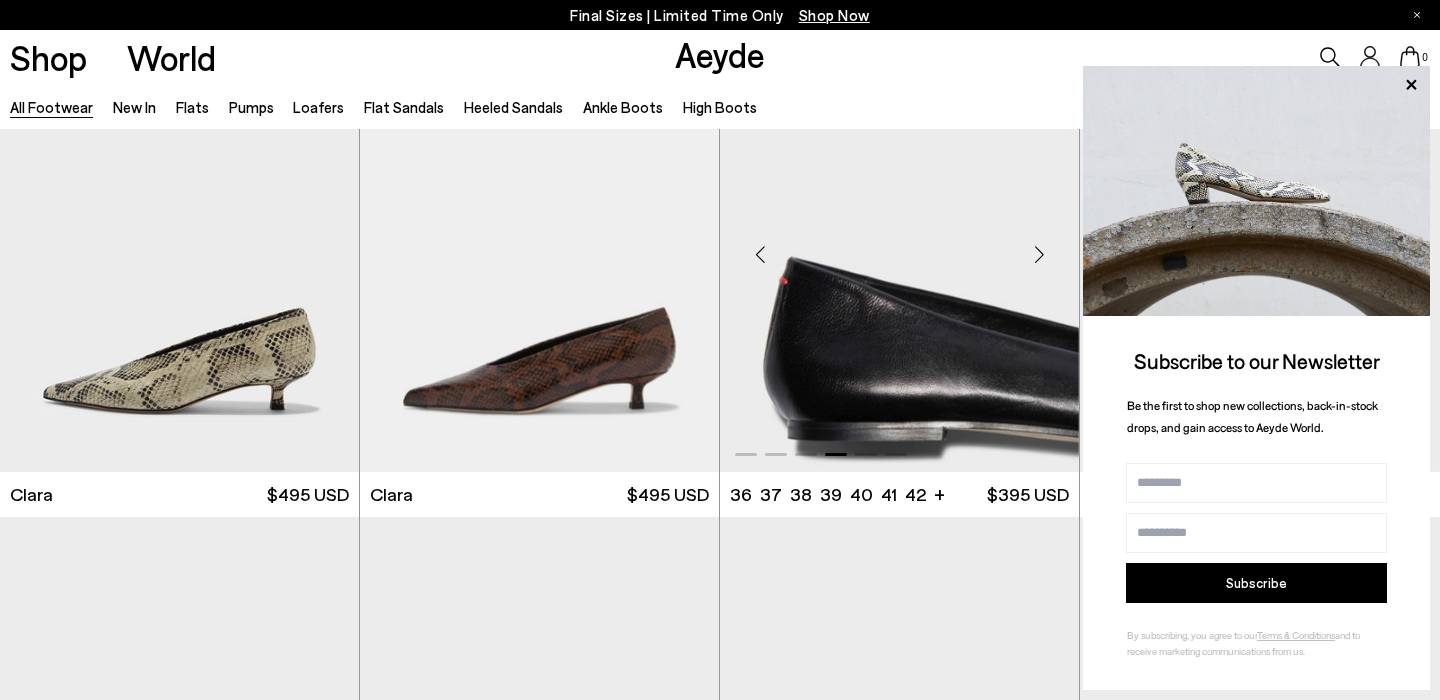 click at bounding box center (1039, 254) 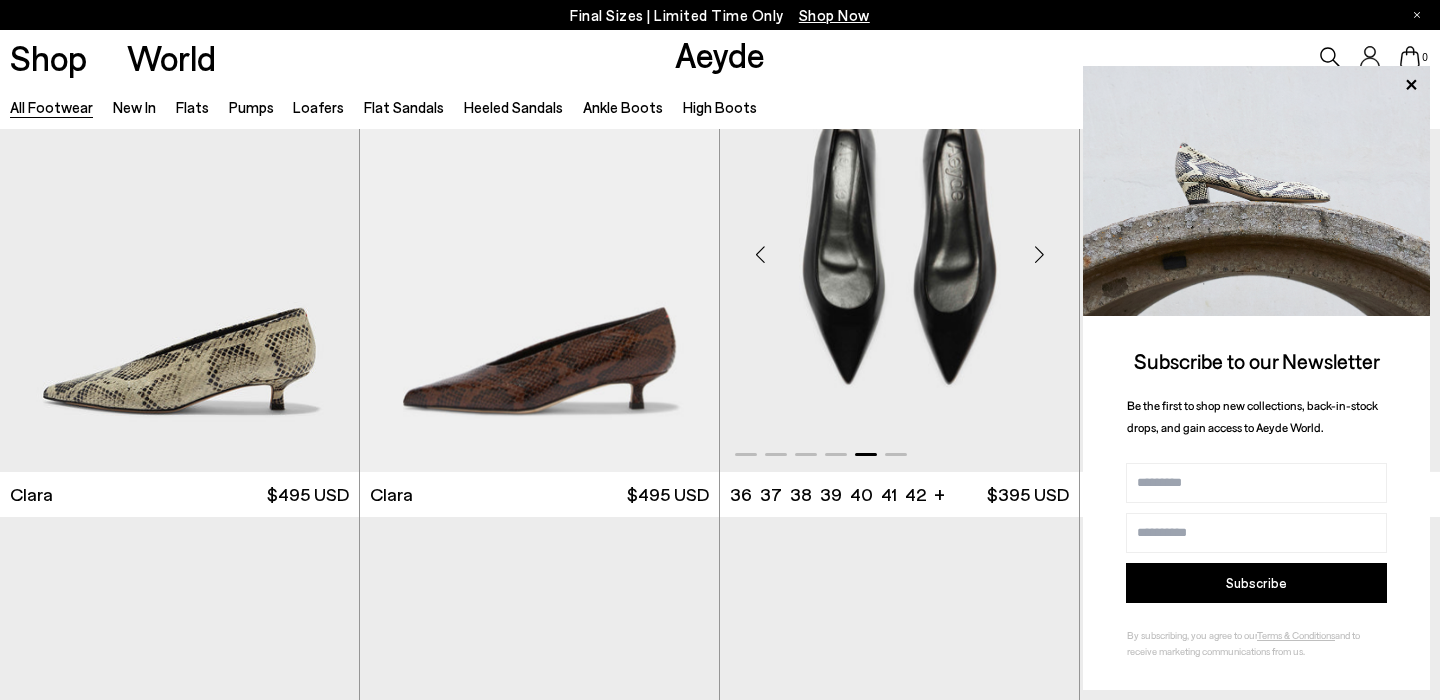 click at bounding box center (1039, 254) 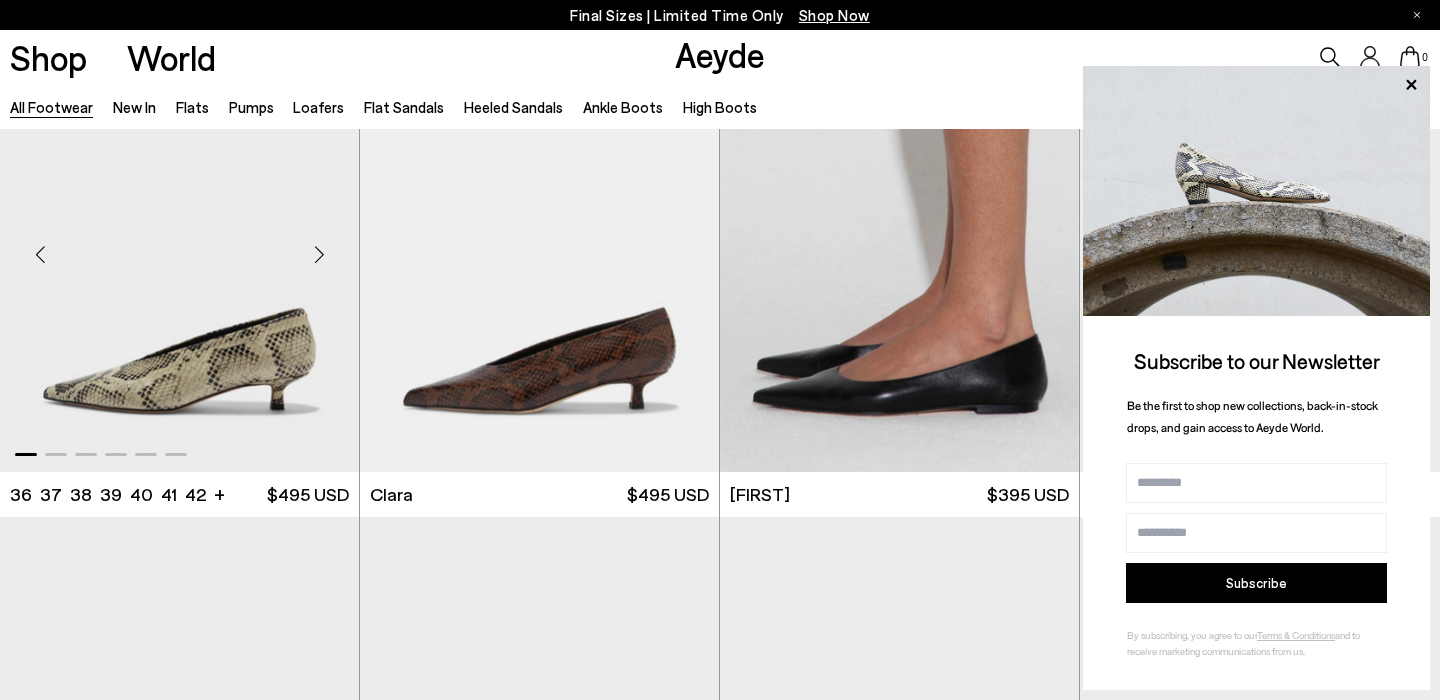 click at bounding box center (319, 254) 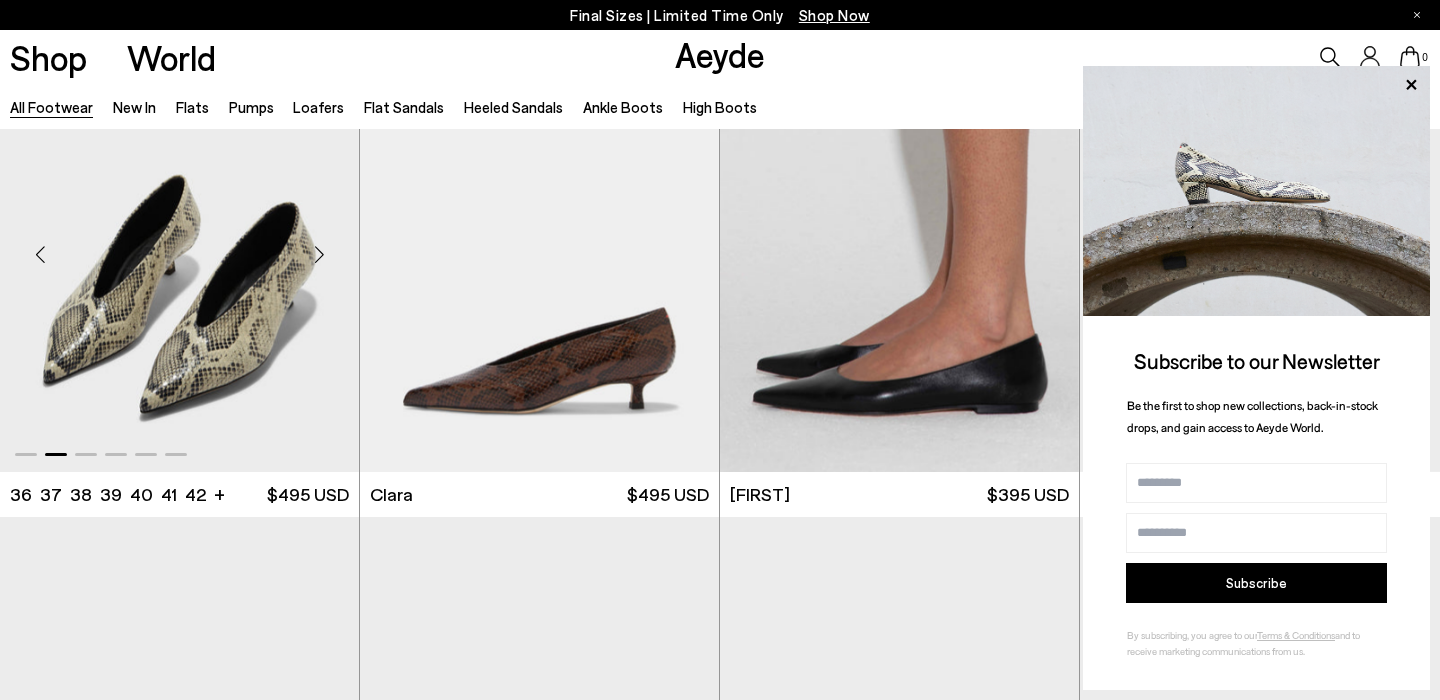 click at bounding box center (319, 254) 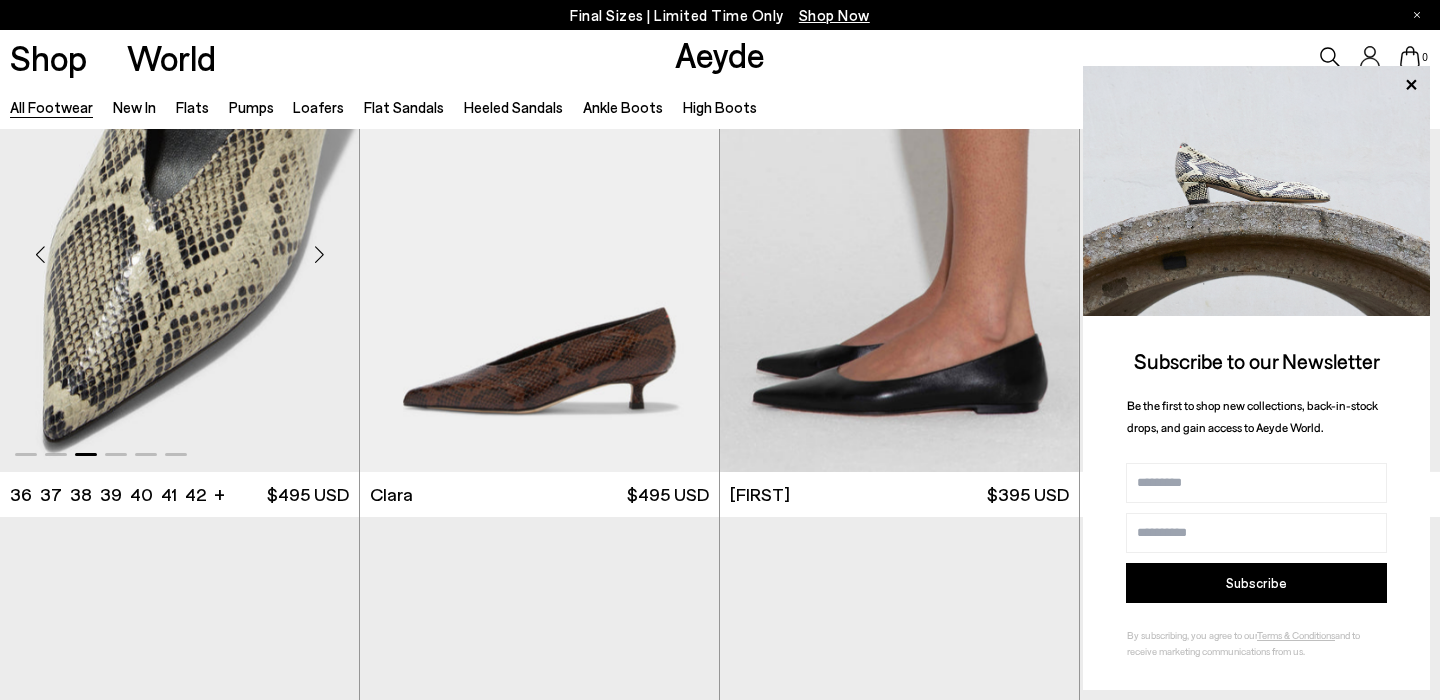 click at bounding box center [319, 254] 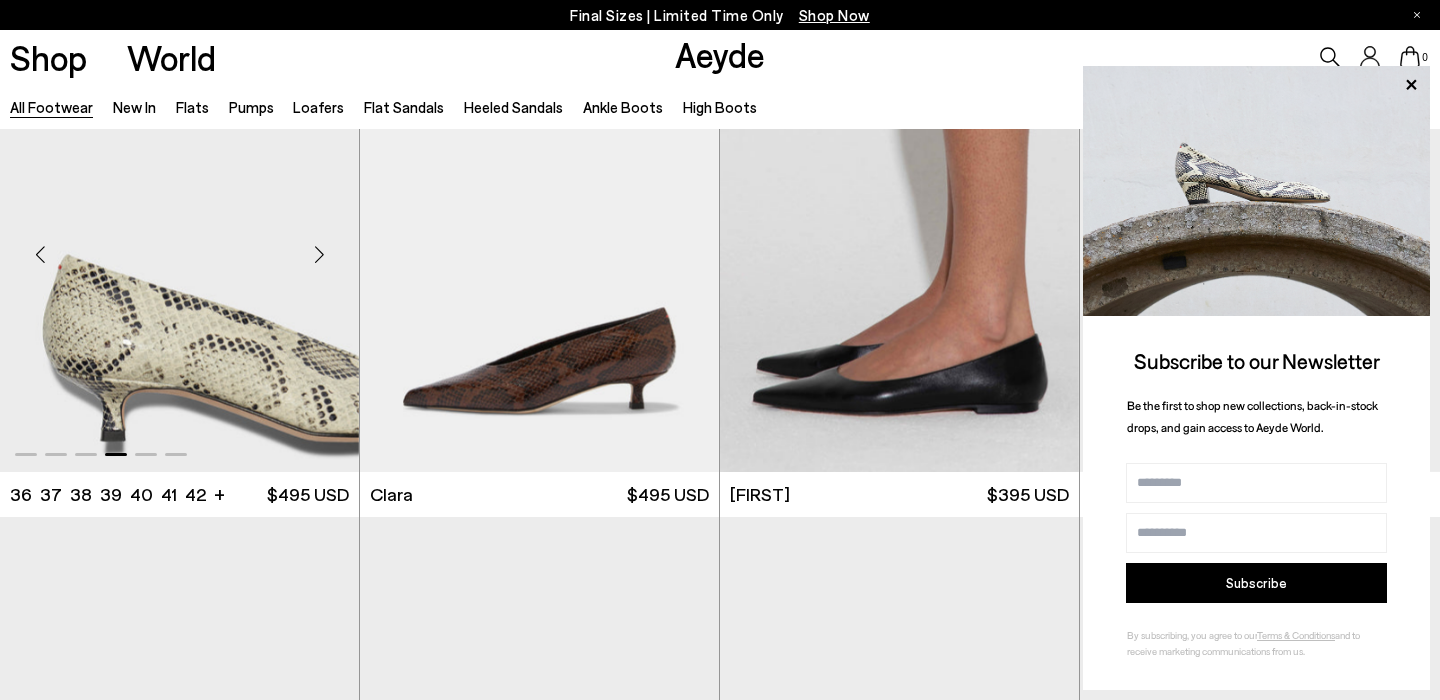 click at bounding box center [319, 254] 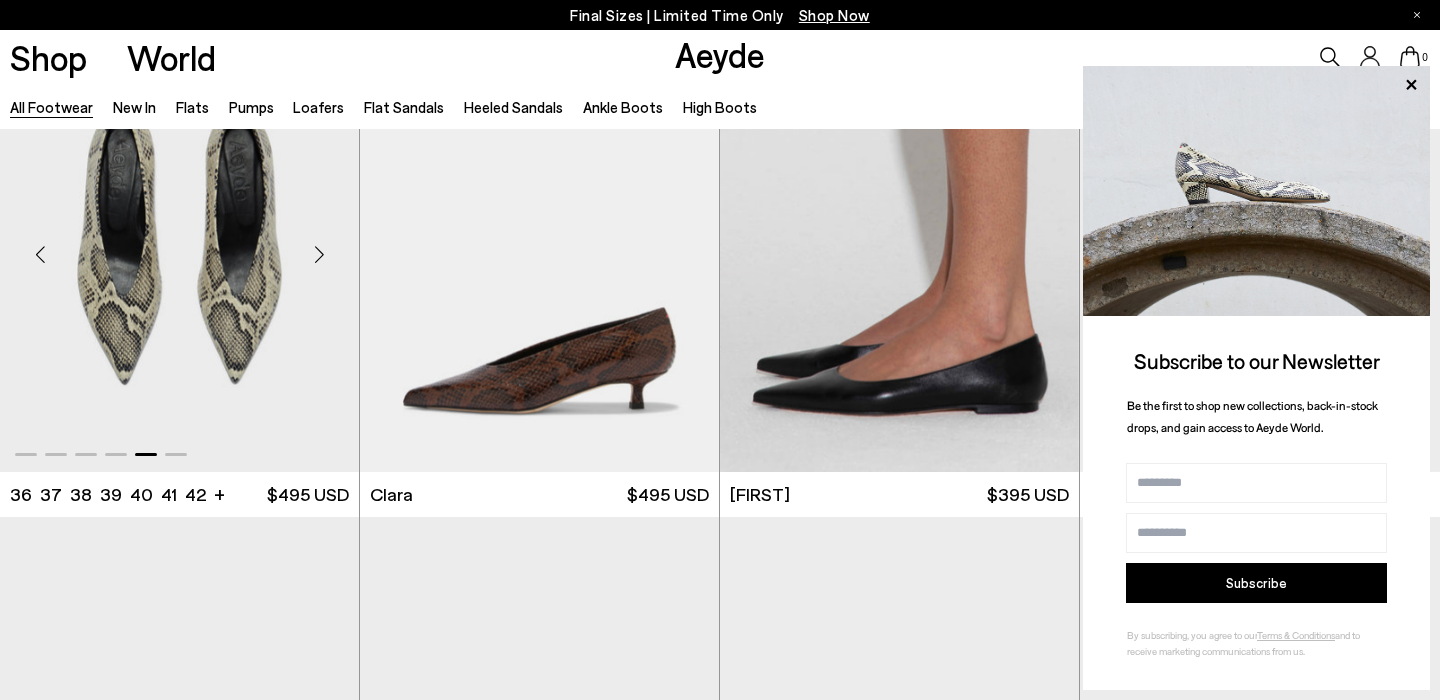 click at bounding box center [319, 254] 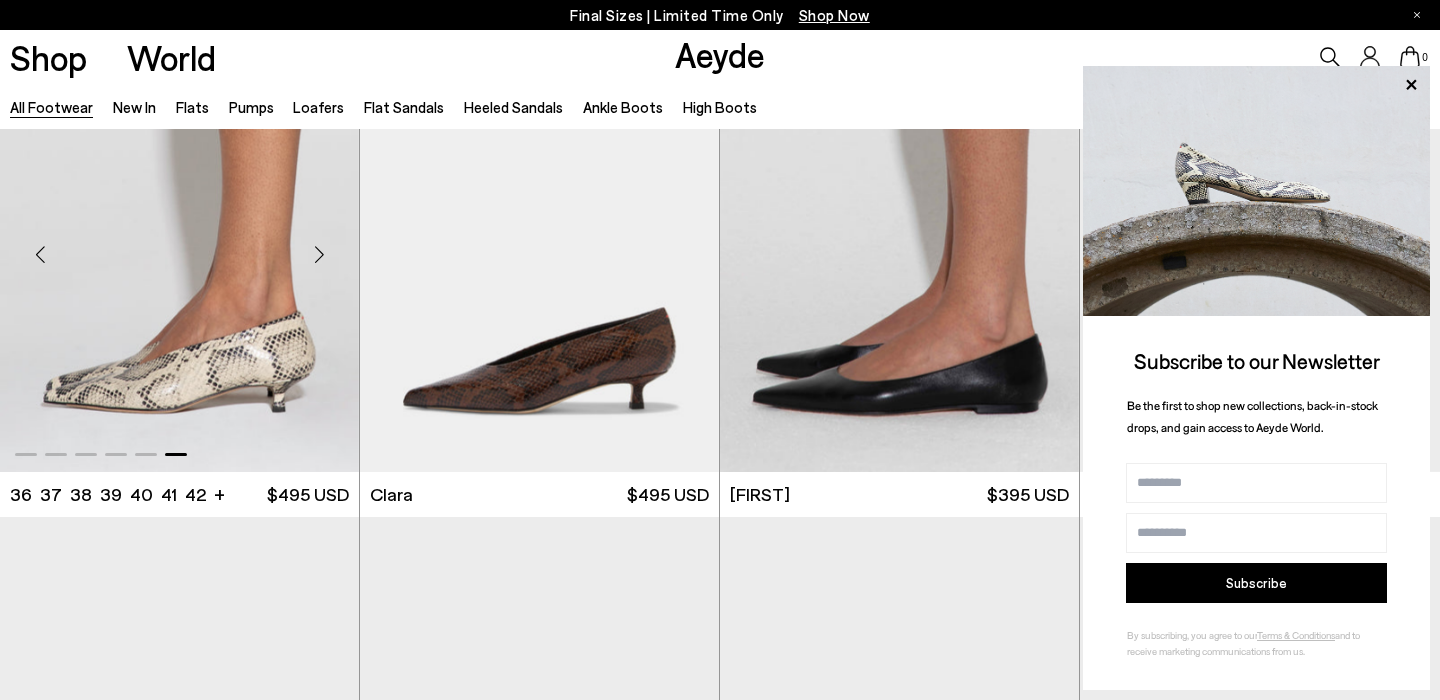 click at bounding box center [319, 254] 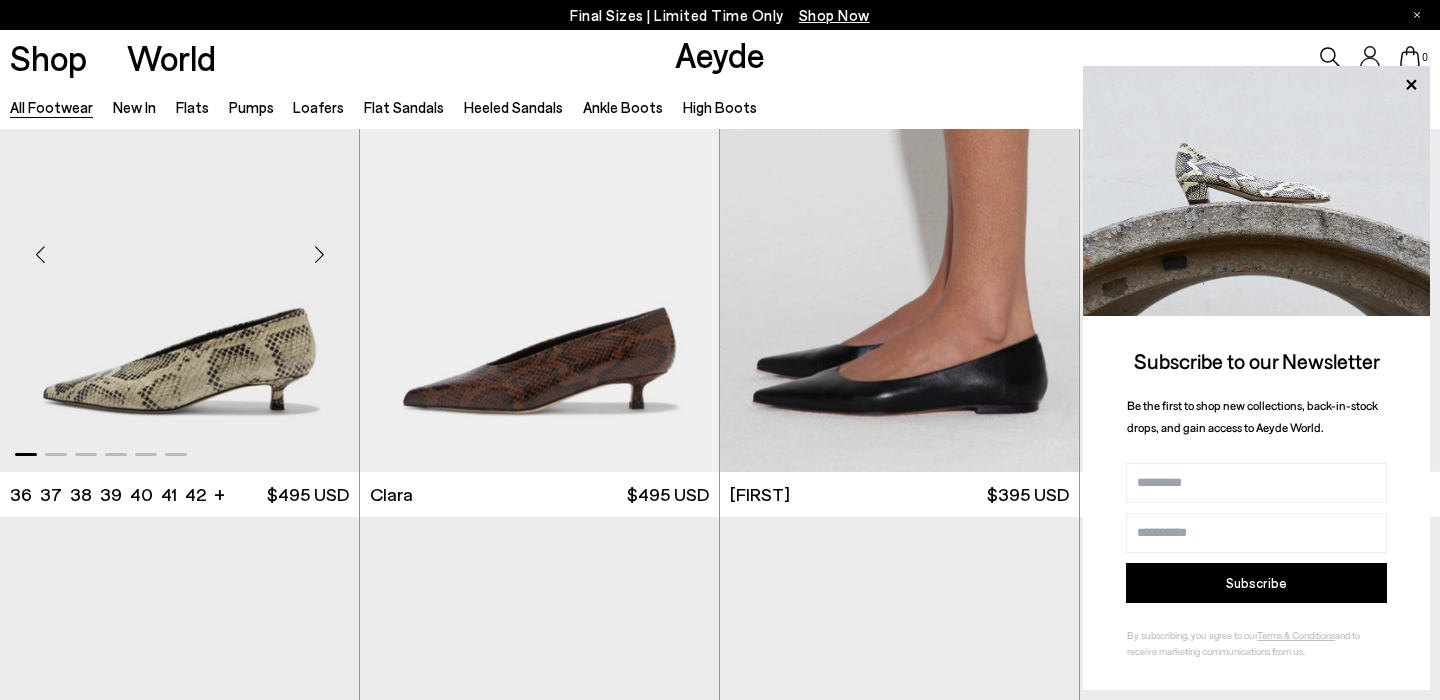 click at bounding box center (319, 254) 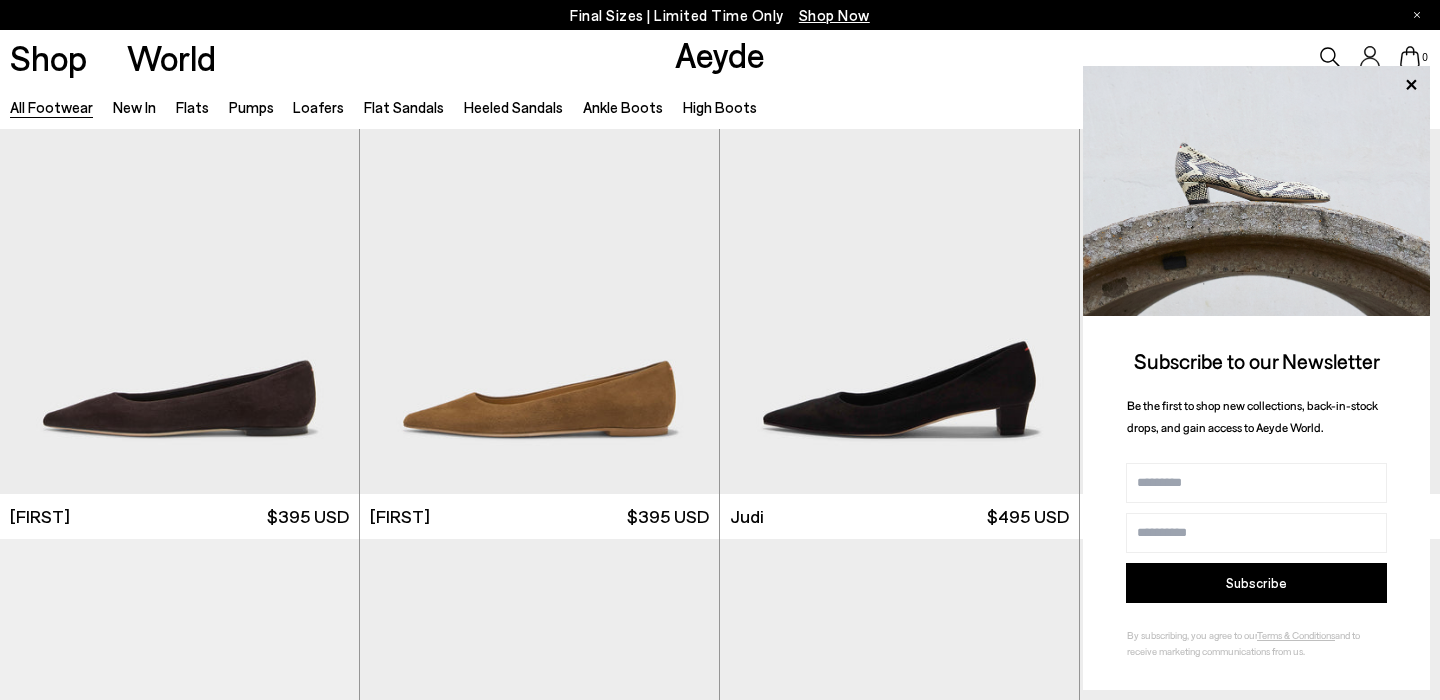 scroll, scrollTop: 4586, scrollLeft: 0, axis: vertical 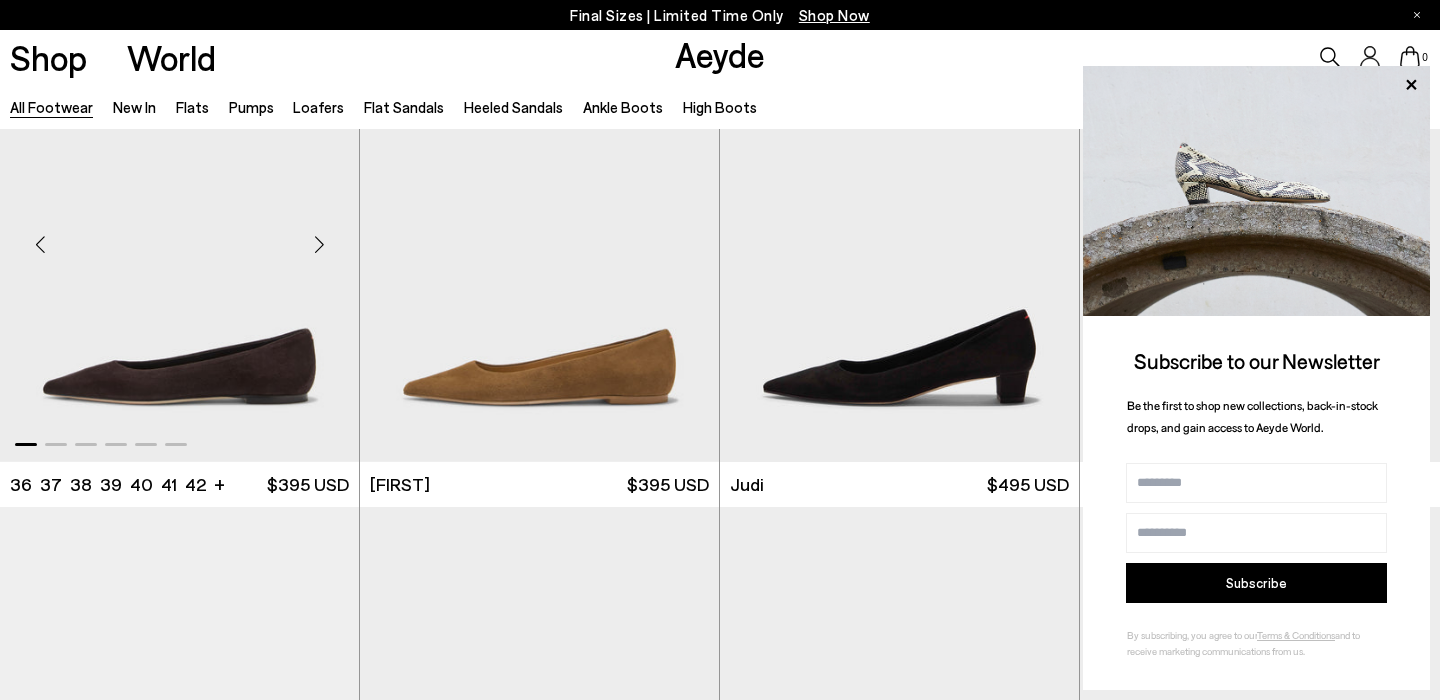click at bounding box center (319, 245) 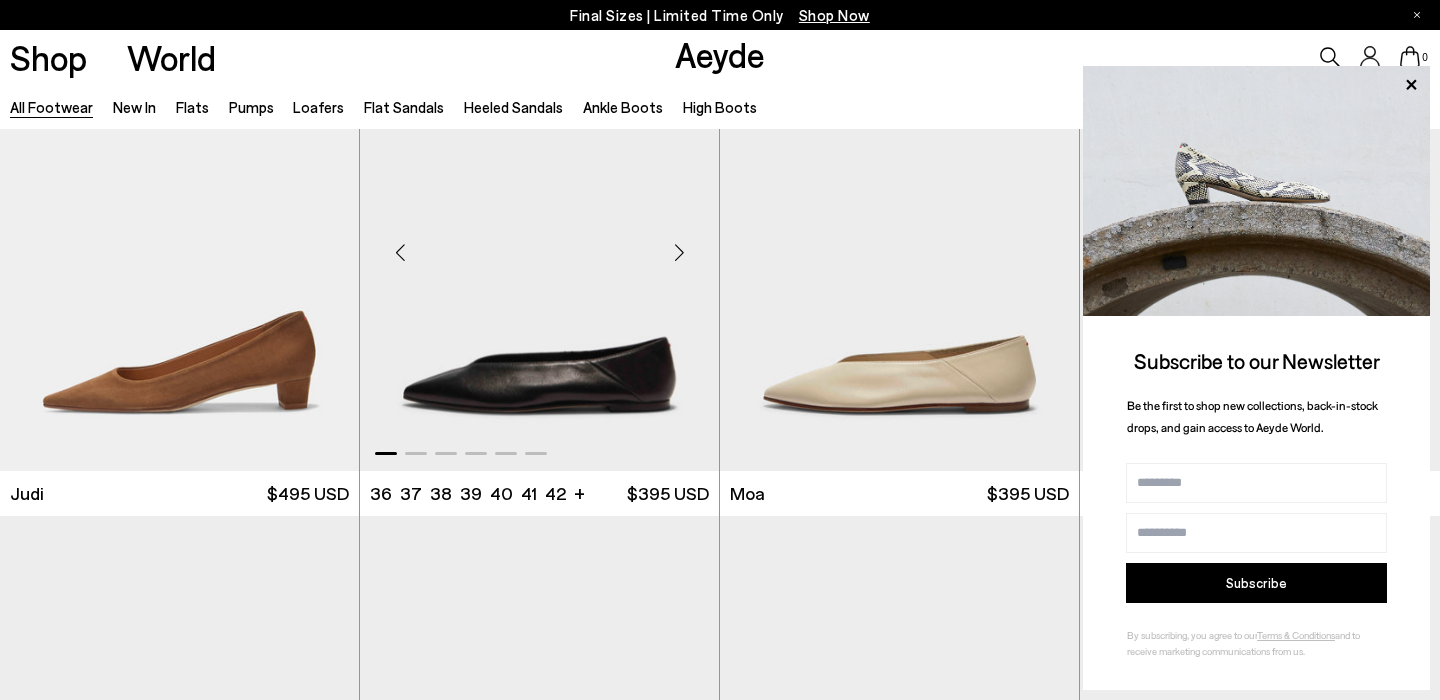 scroll, scrollTop: 5080, scrollLeft: 0, axis: vertical 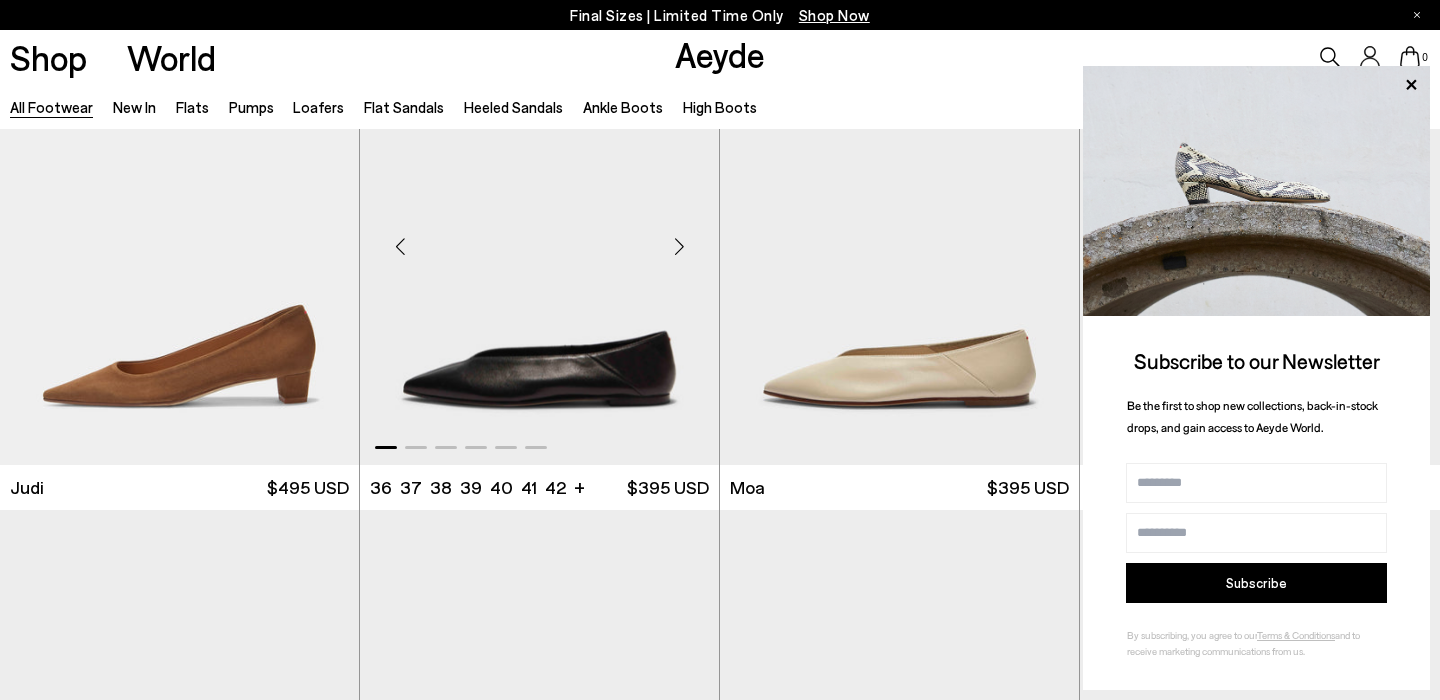click at bounding box center [679, 247] 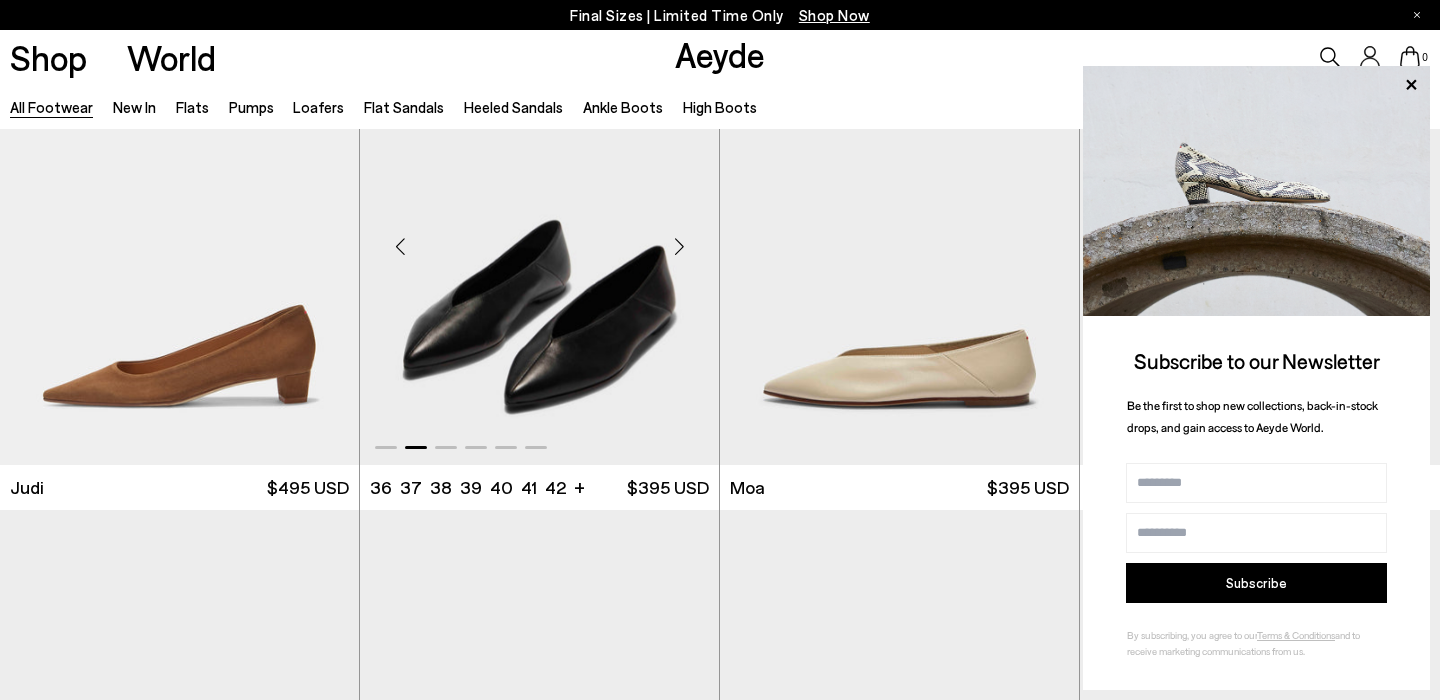 click at bounding box center (679, 247) 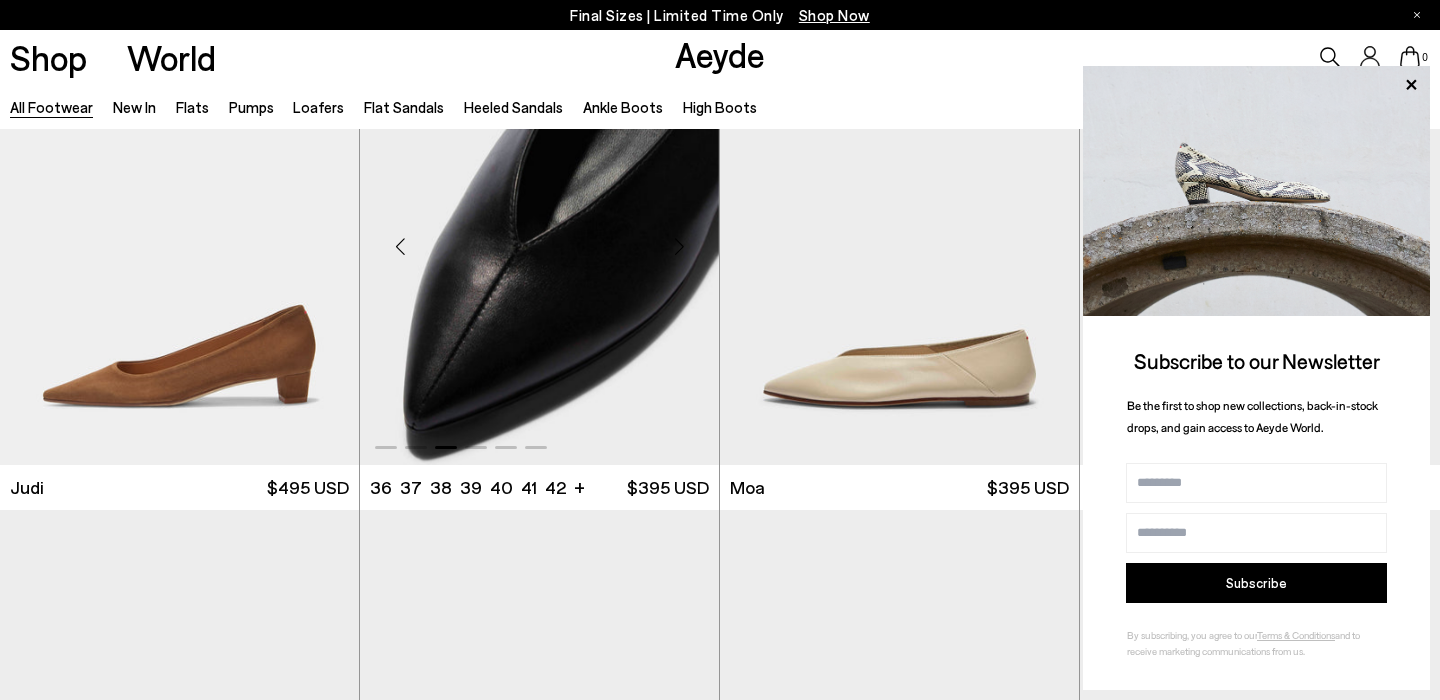 click at bounding box center [679, 247] 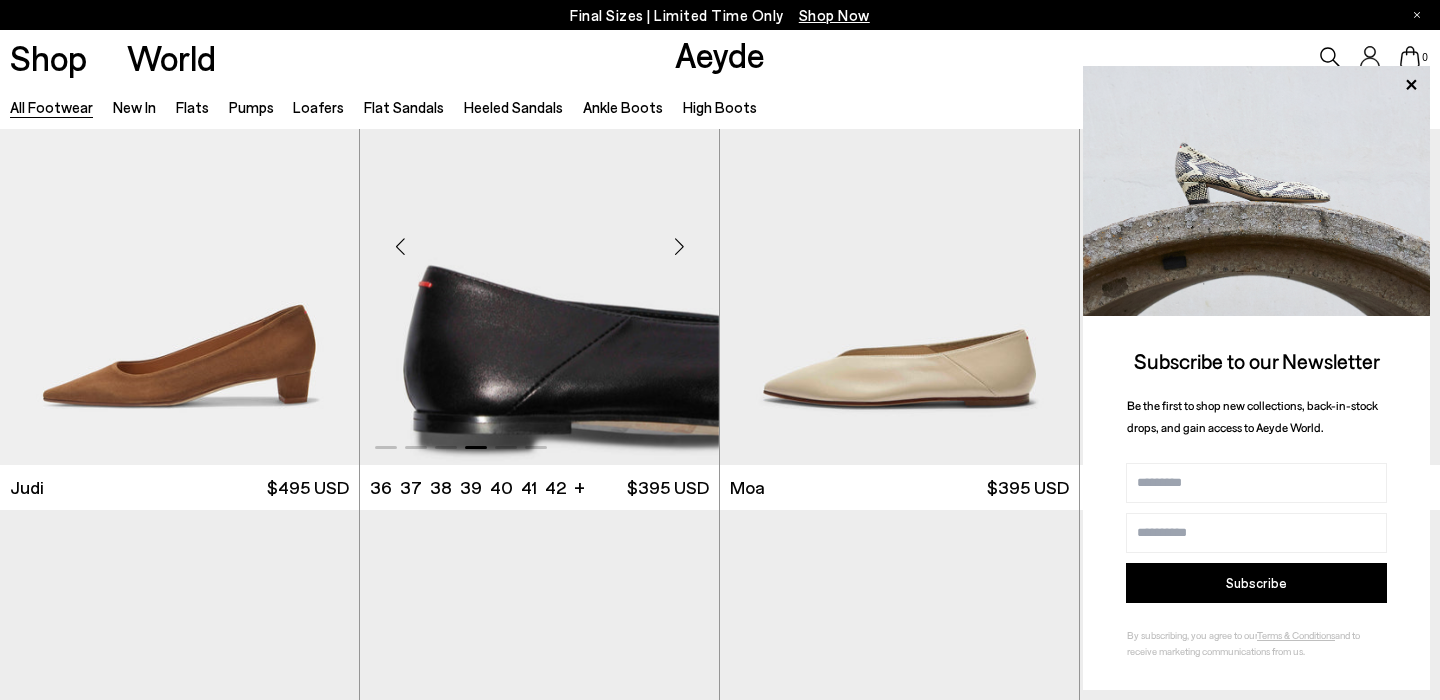 click at bounding box center (679, 247) 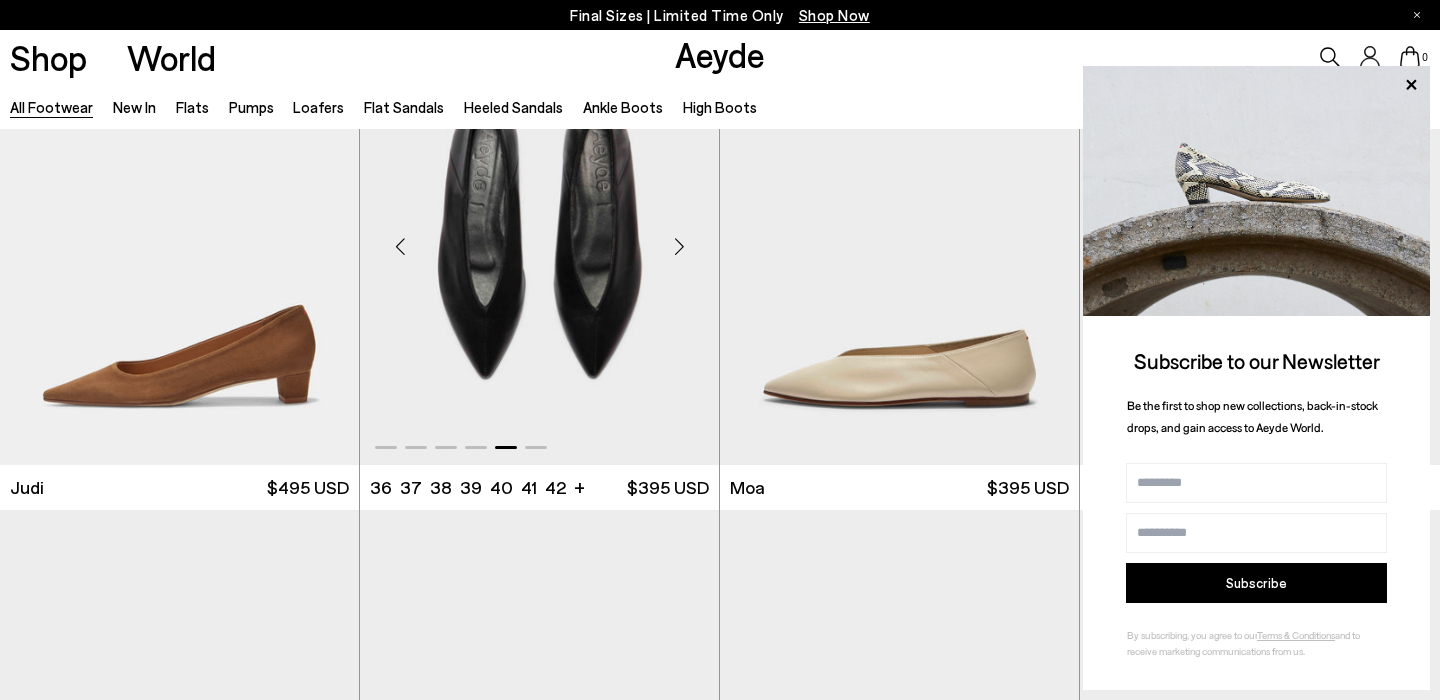 click at bounding box center (679, 247) 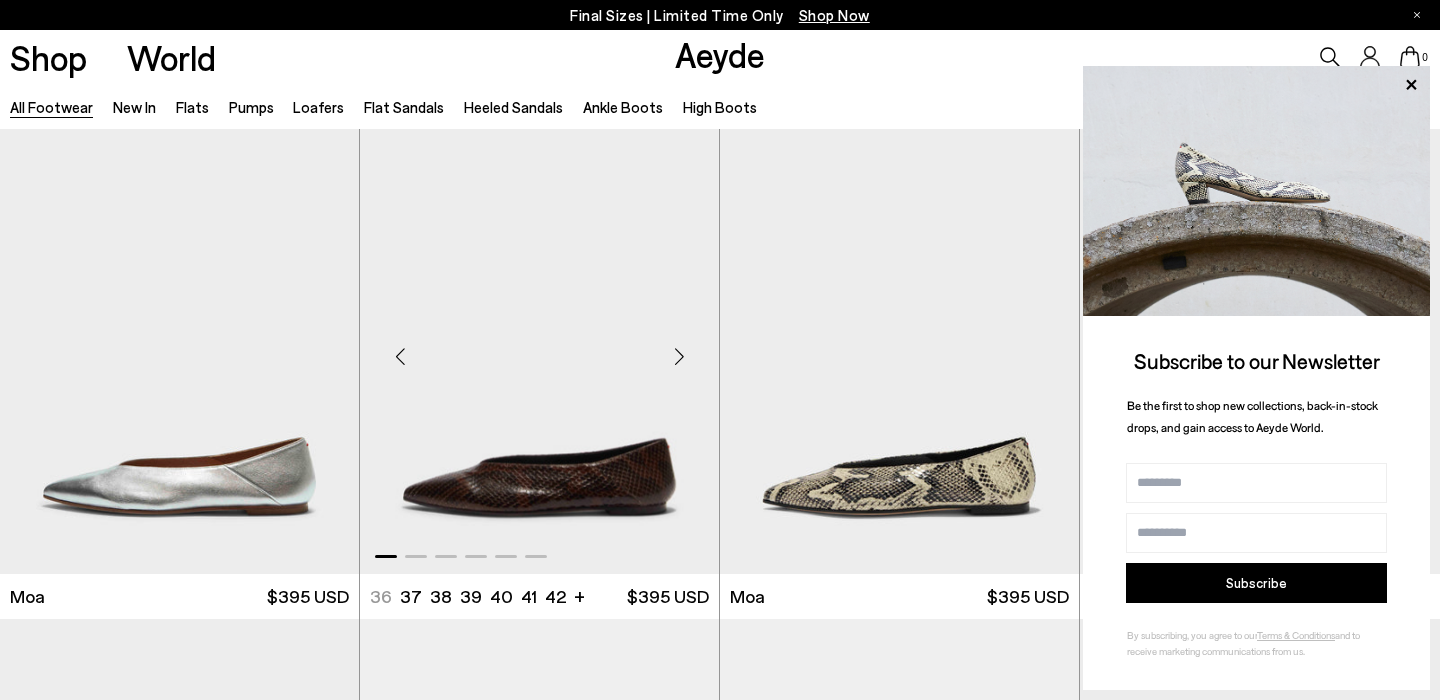 scroll, scrollTop: 5470, scrollLeft: 0, axis: vertical 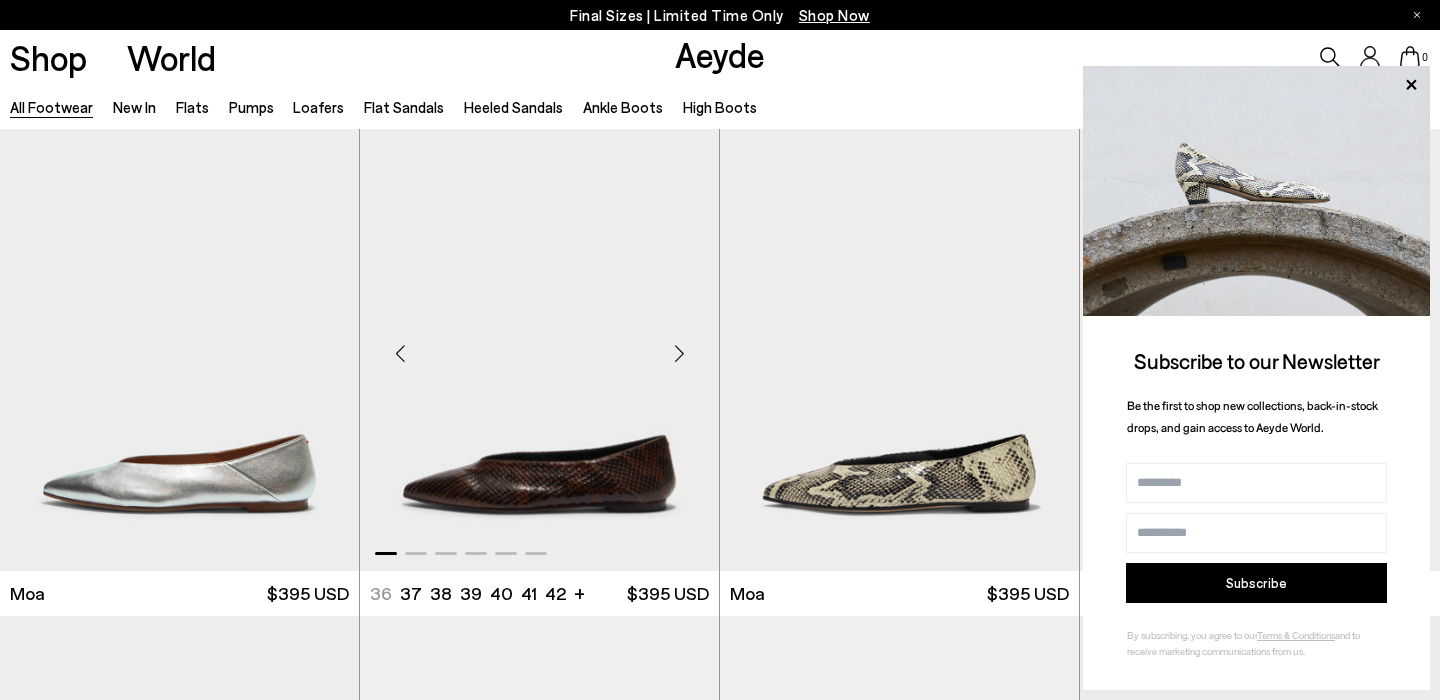 click at bounding box center [679, 353] 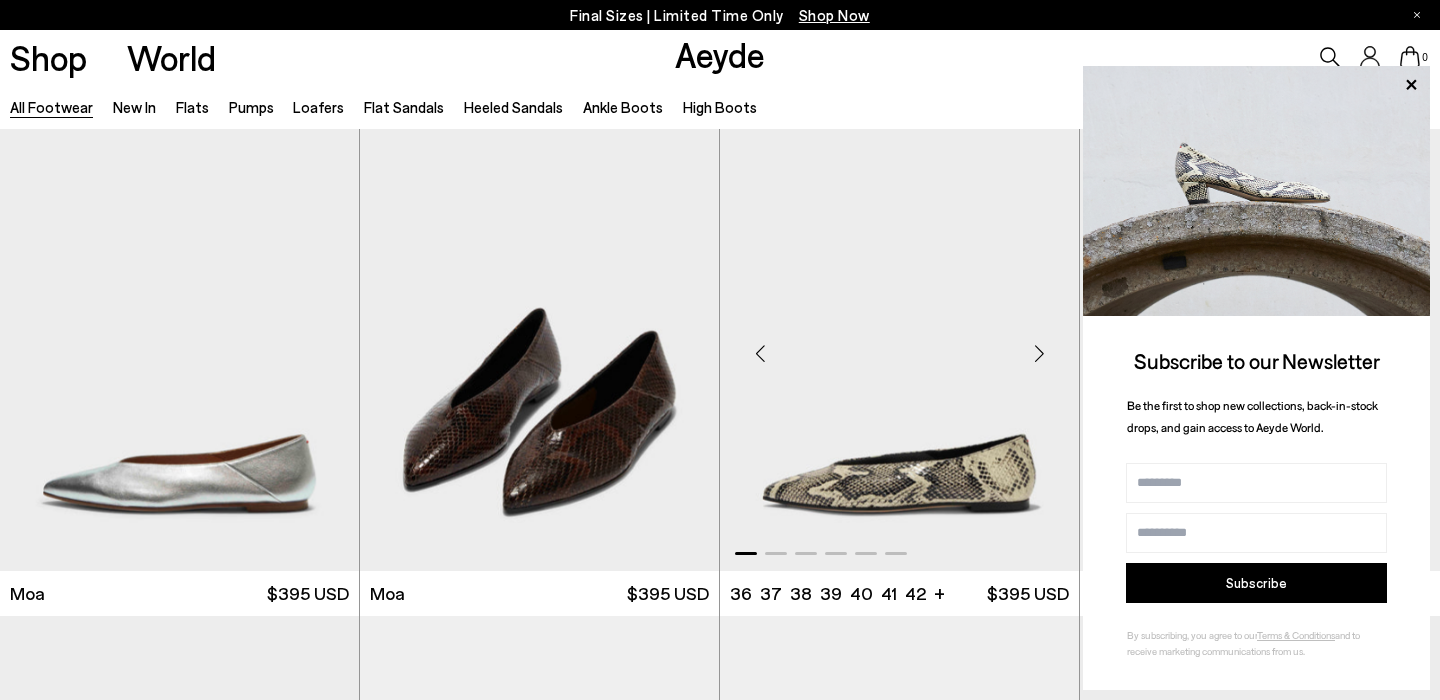 click at bounding box center (1039, 353) 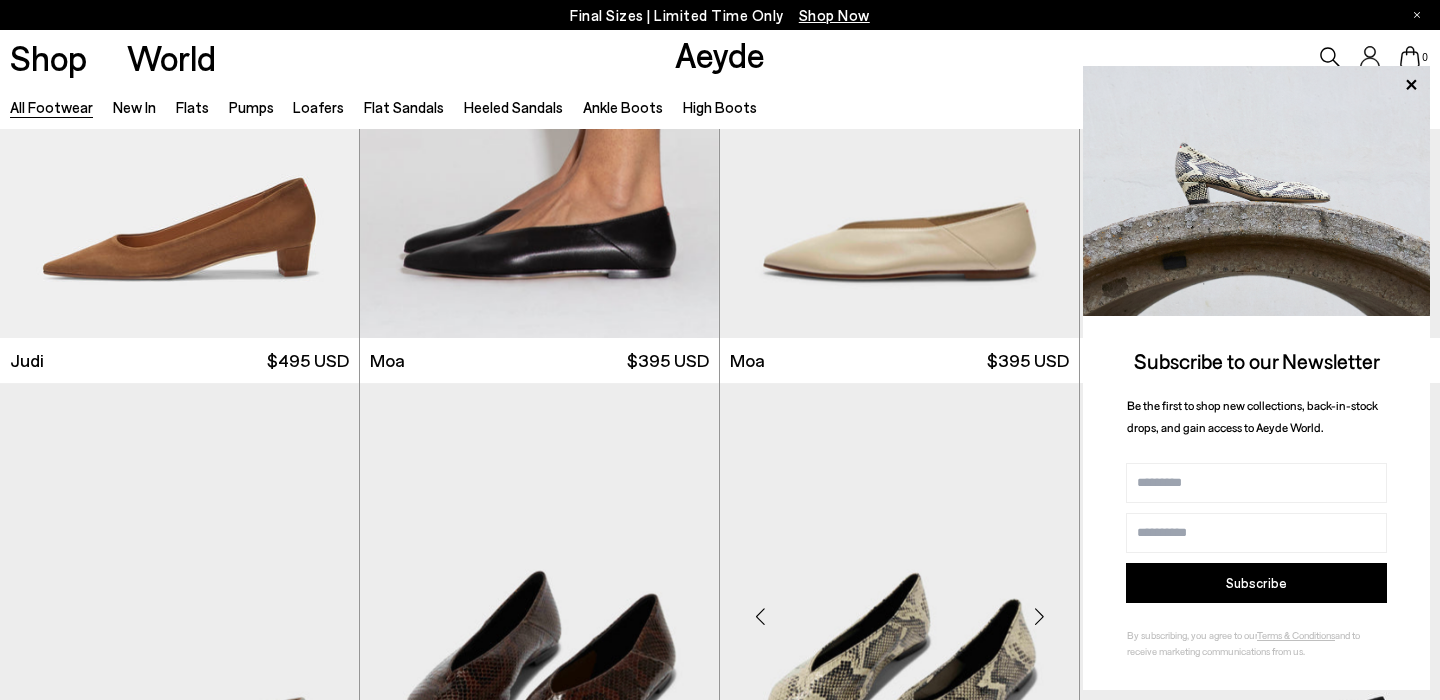 scroll, scrollTop: 5202, scrollLeft: 0, axis: vertical 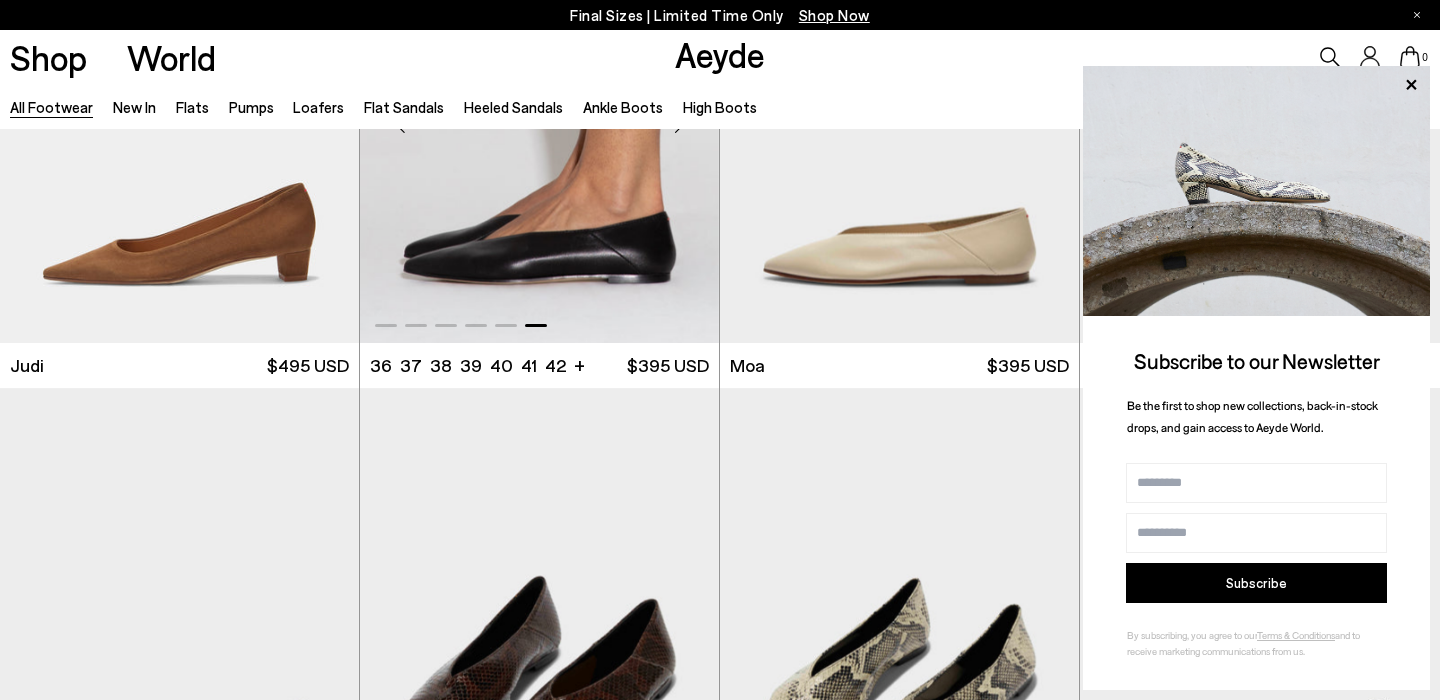 click at bounding box center (539, 116) 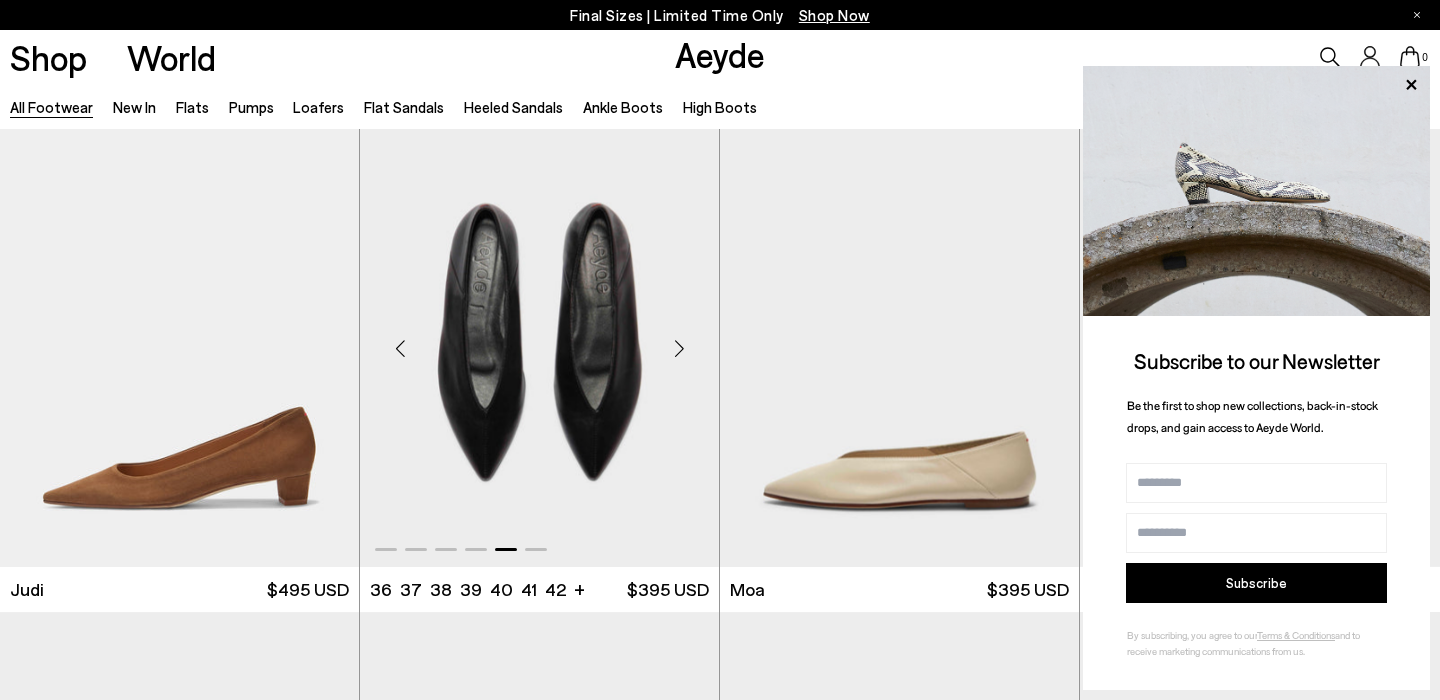 scroll, scrollTop: 4980, scrollLeft: 0, axis: vertical 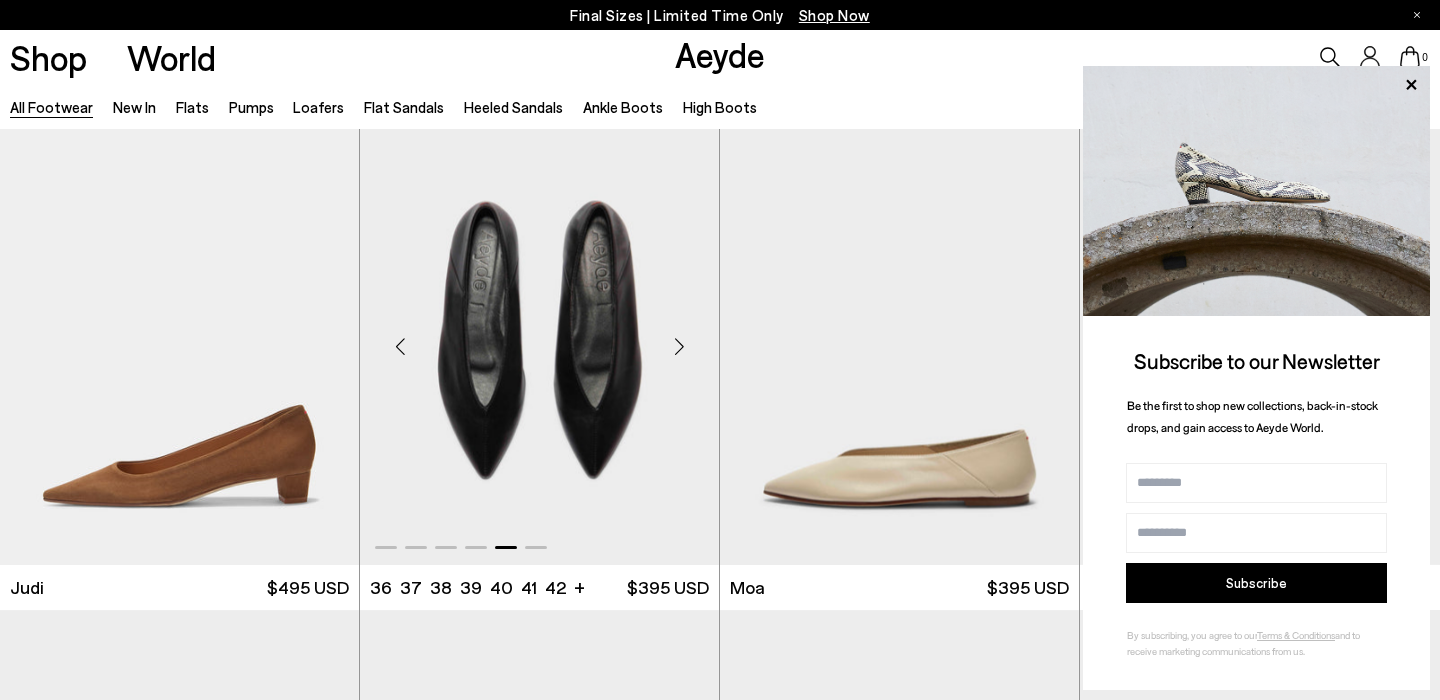 click at bounding box center [539, 338] 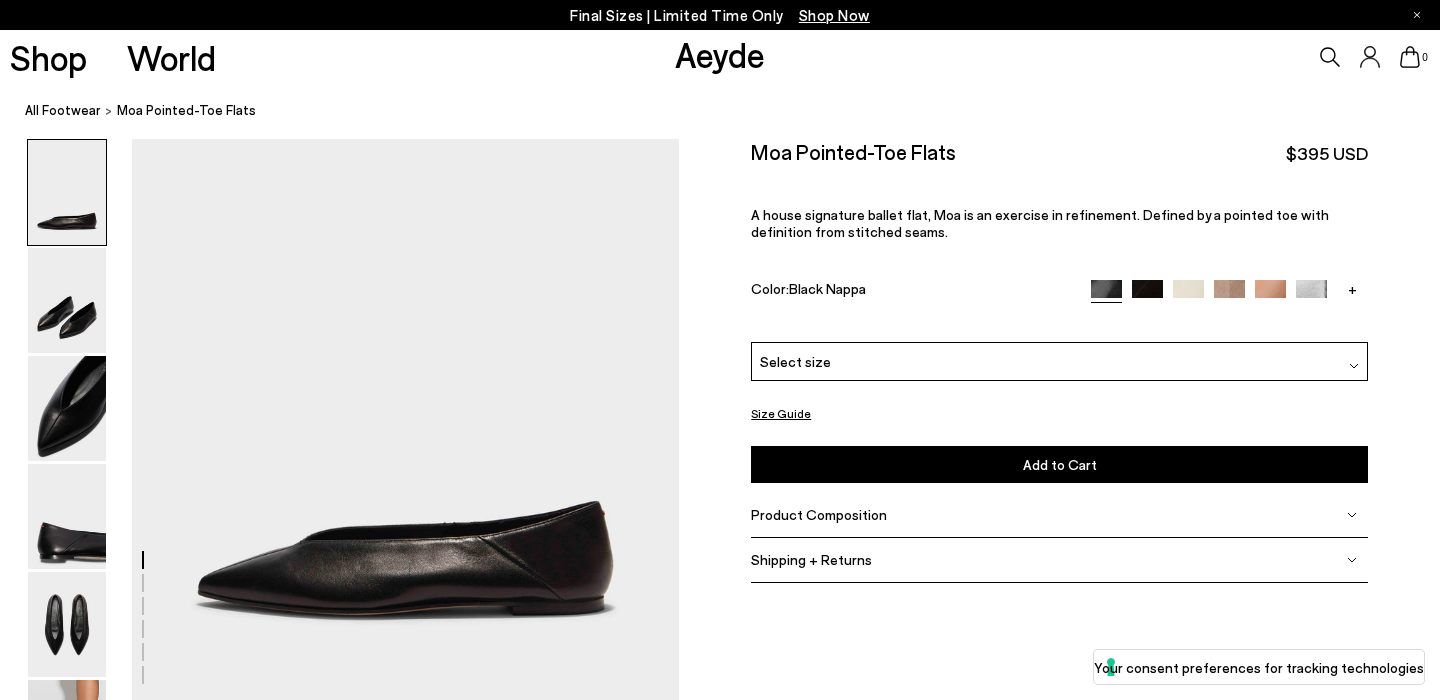 scroll, scrollTop: 0, scrollLeft: 0, axis: both 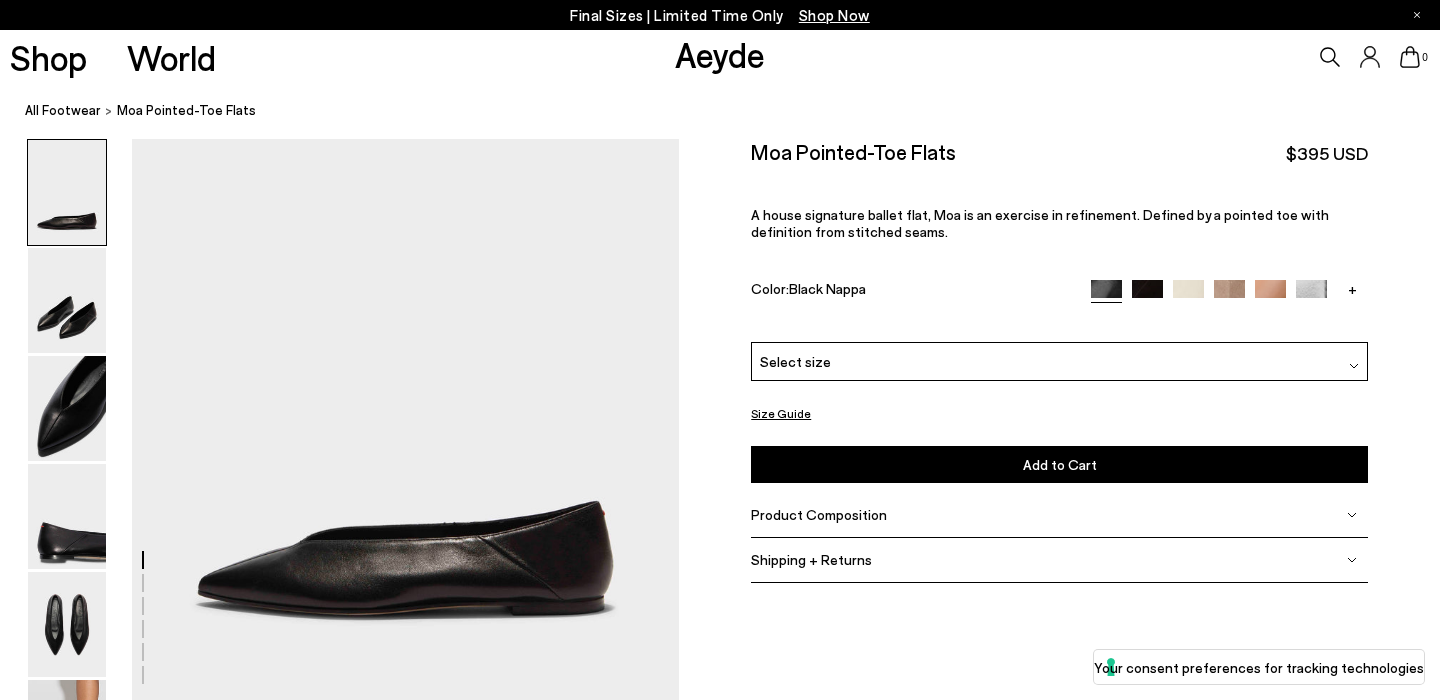 click on "Moa Pointed-Toe Flats" at bounding box center [853, 151] 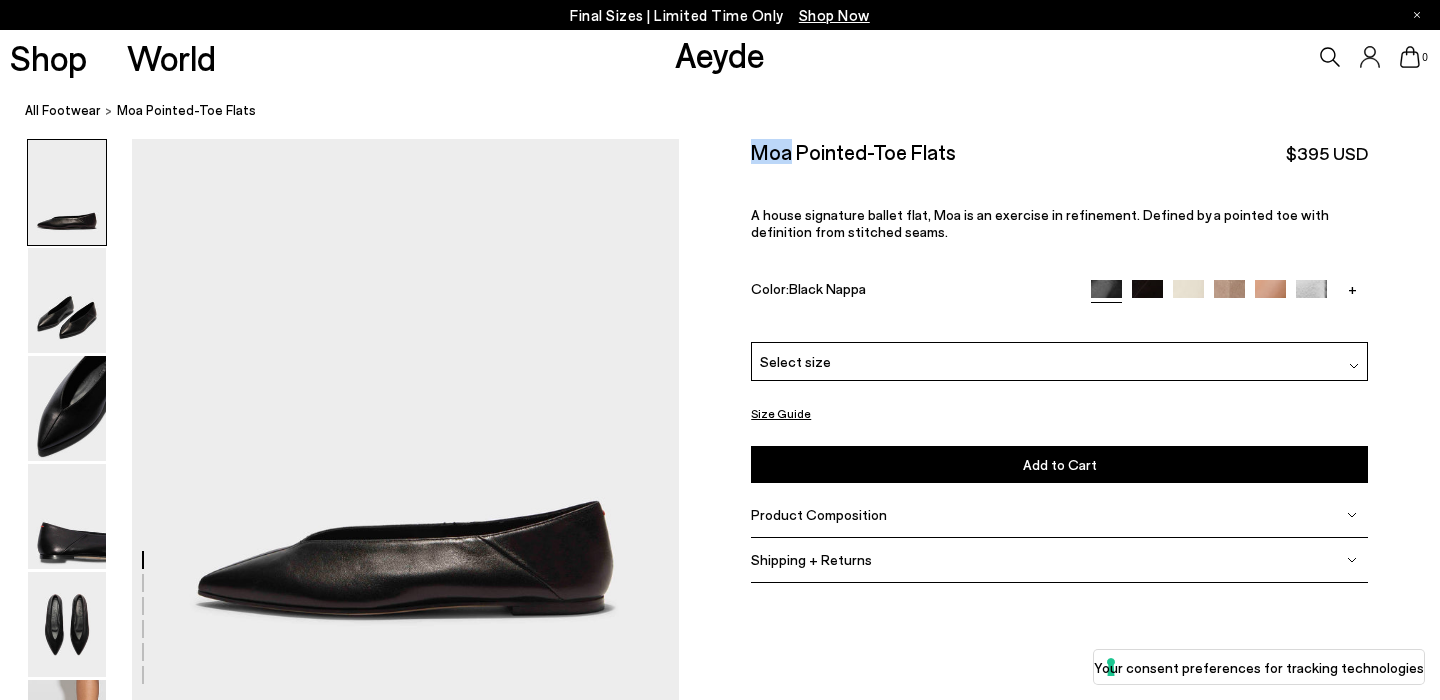 click on "Moa Pointed-Toe Flats" at bounding box center [853, 151] 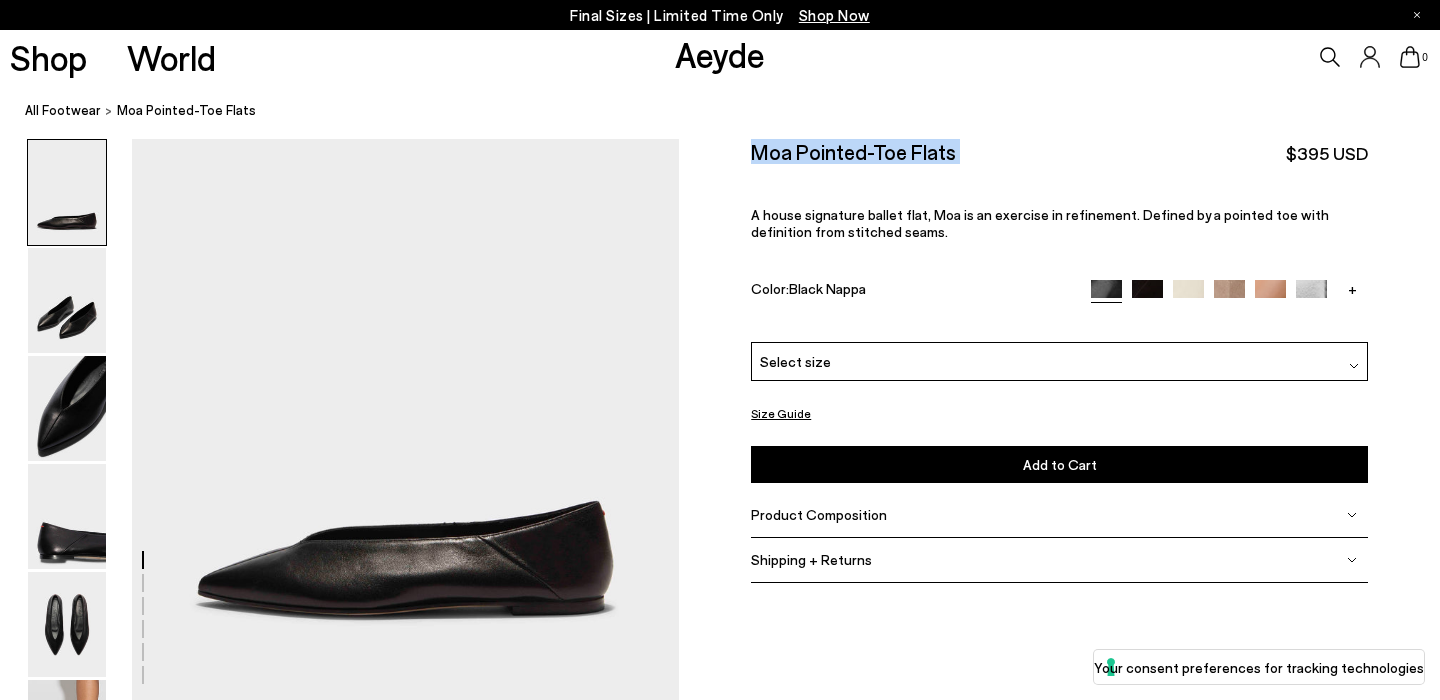 click on "Moa Pointed-Toe Flats" at bounding box center (853, 151) 